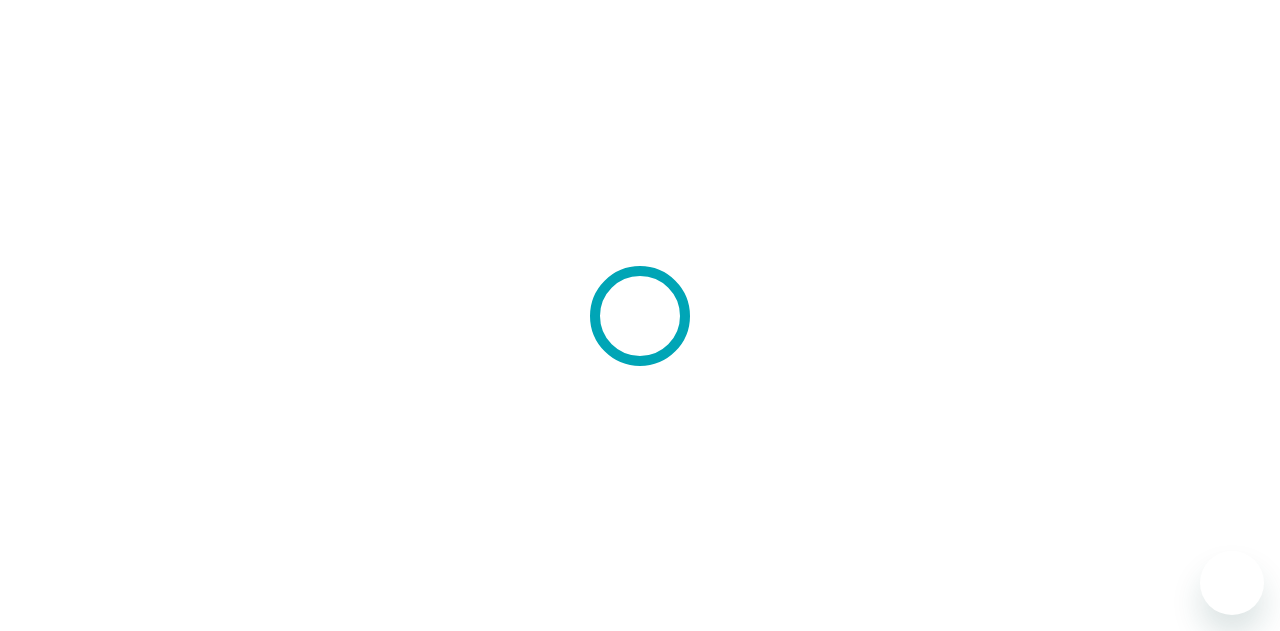 scroll, scrollTop: 0, scrollLeft: 0, axis: both 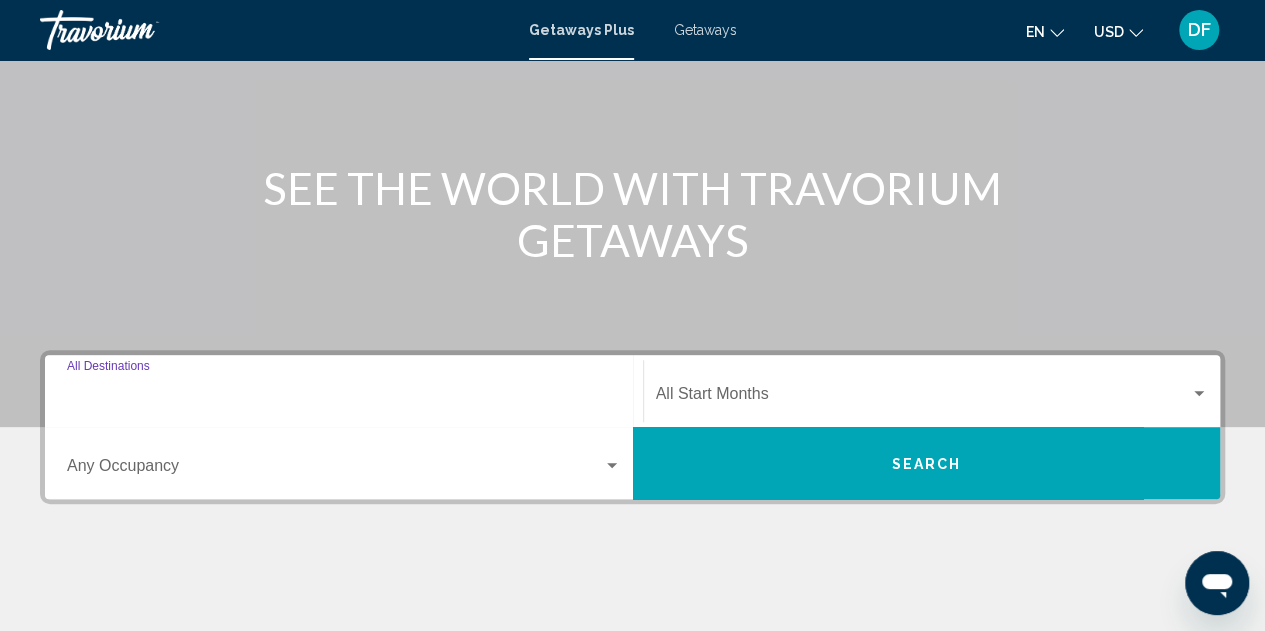 click on "Destination All Destinations" at bounding box center [344, 398] 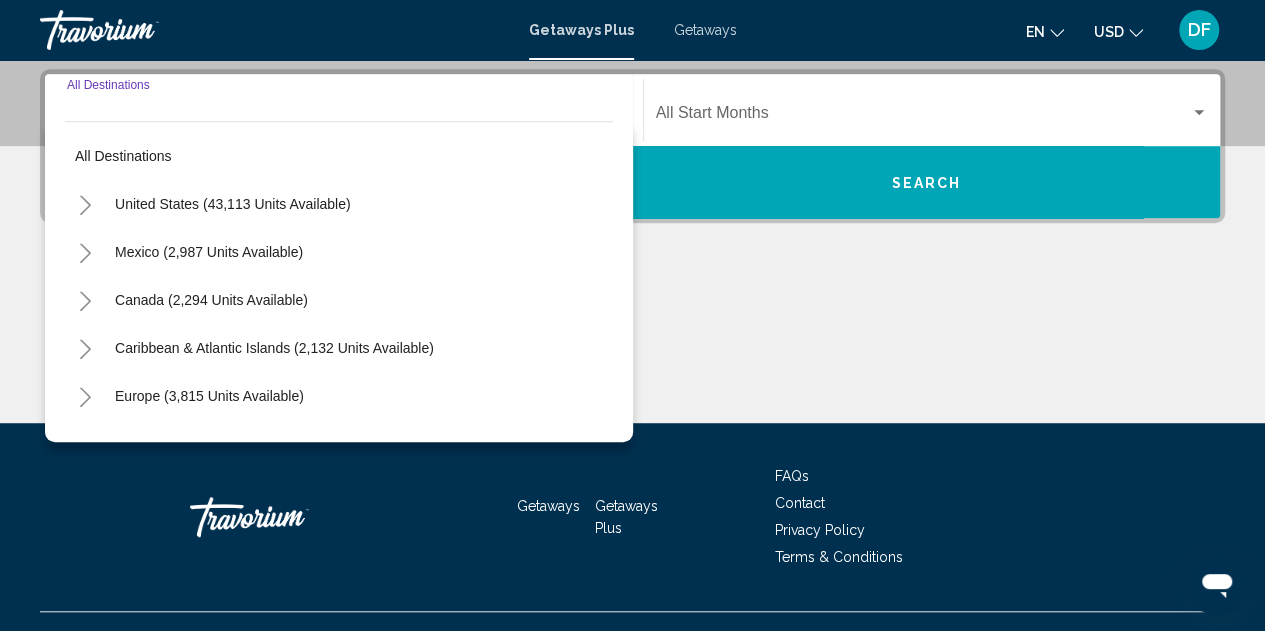 scroll, scrollTop: 458, scrollLeft: 0, axis: vertical 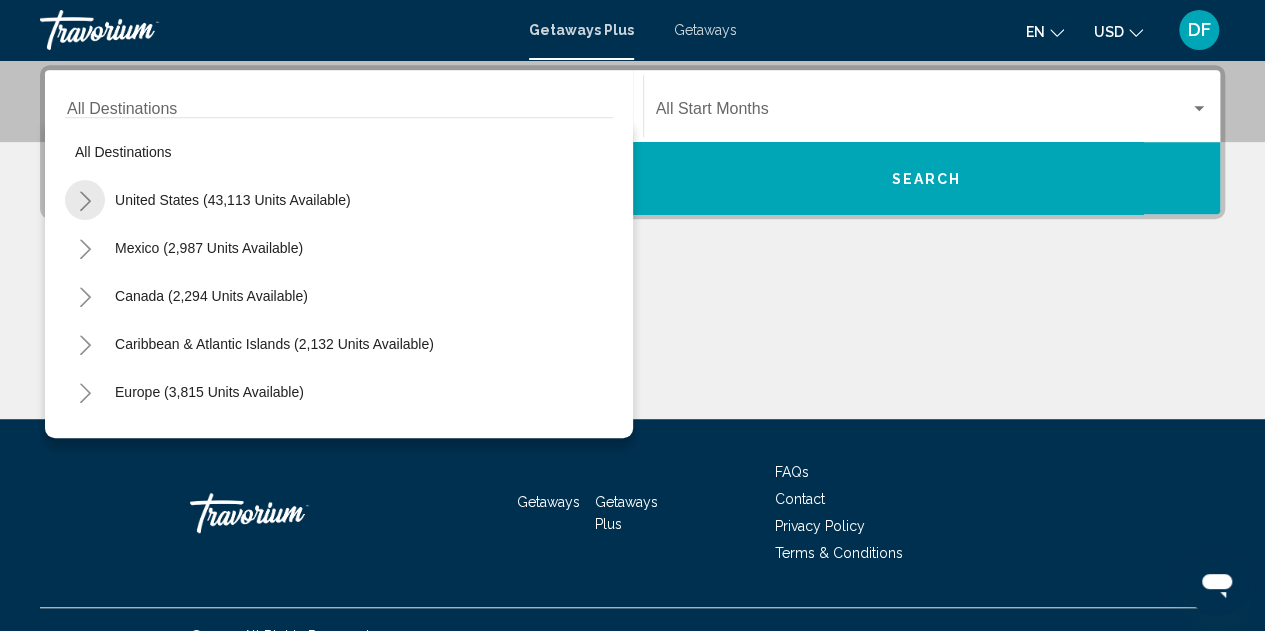 click at bounding box center (85, 201) 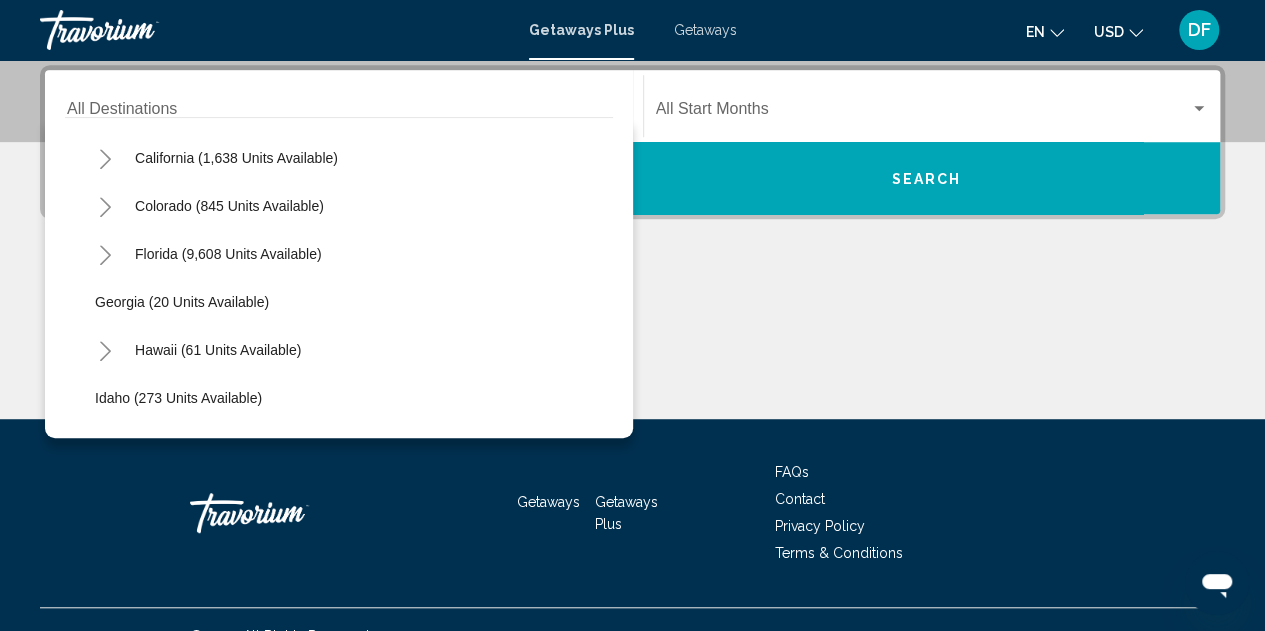 scroll, scrollTop: 200, scrollLeft: 0, axis: vertical 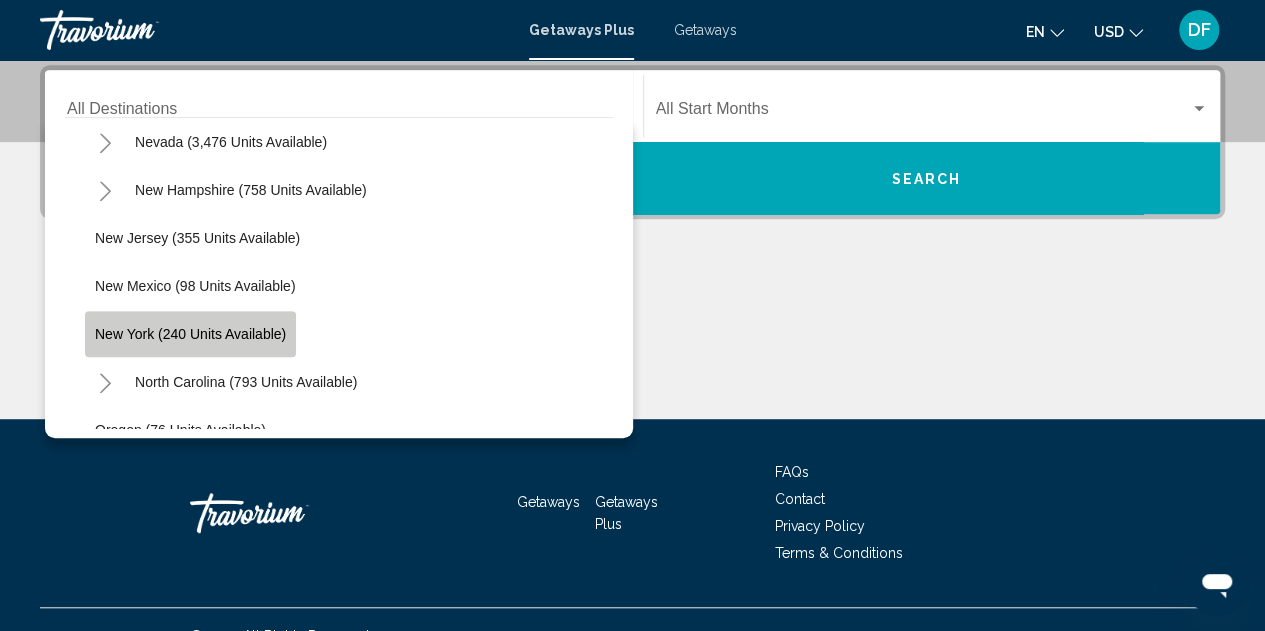 click on "New York (240 units available)" at bounding box center (190, 334) 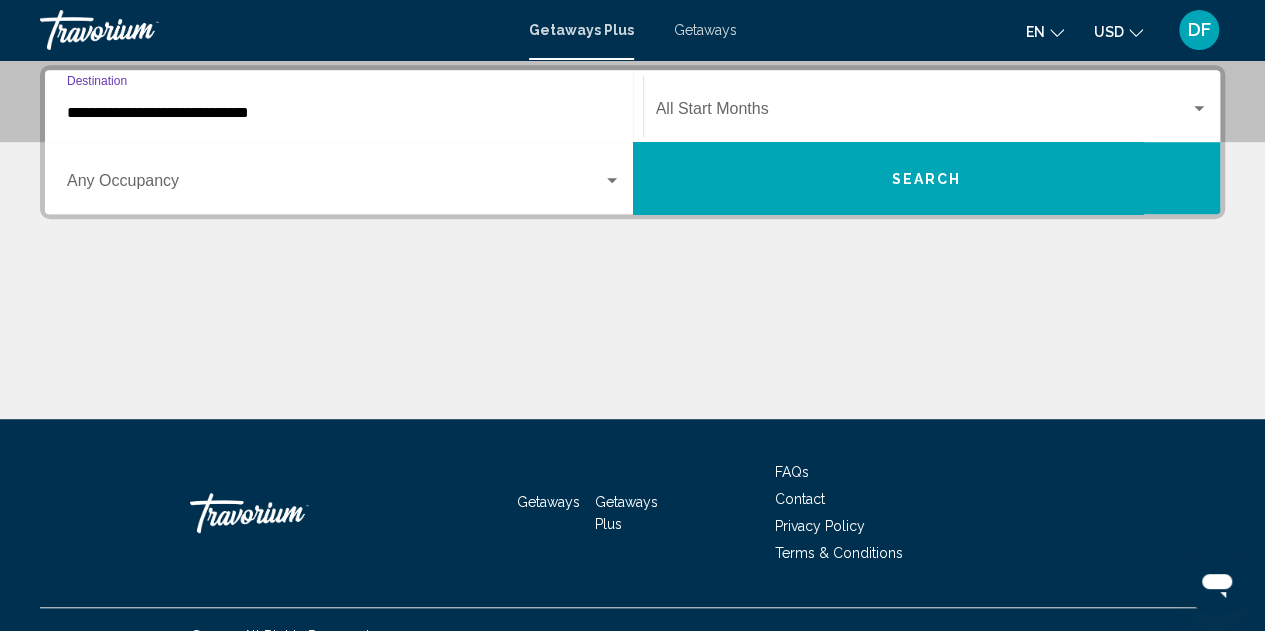 click at bounding box center (612, 180) 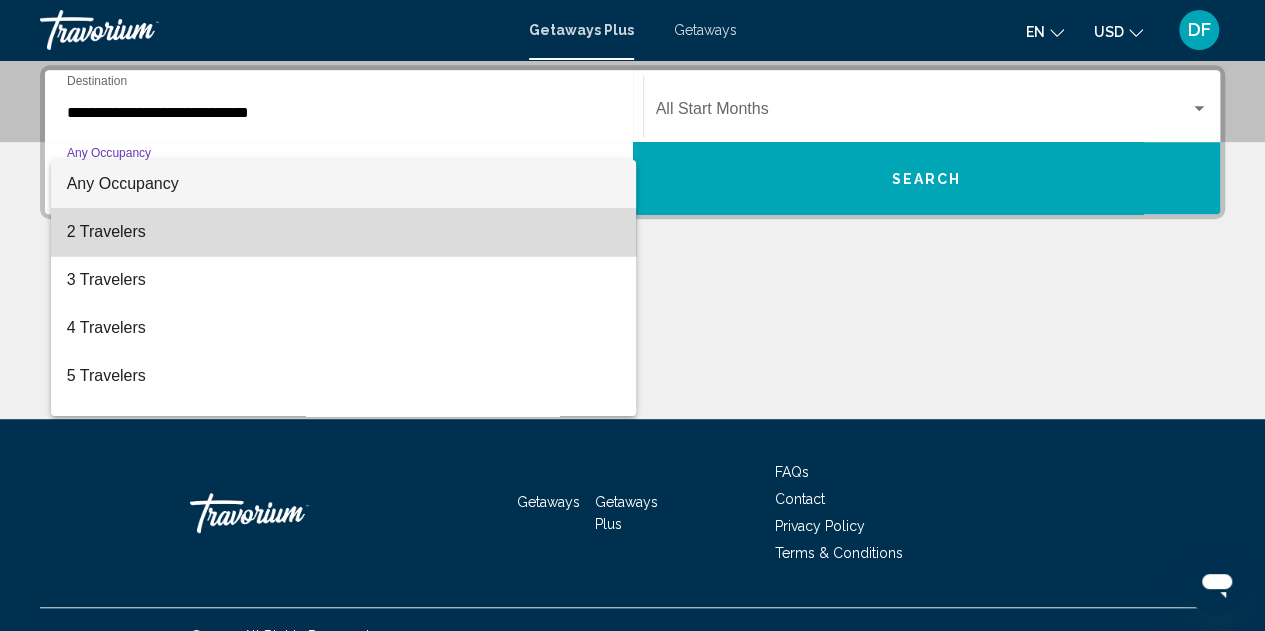 click on "2 Travelers" at bounding box center (344, 232) 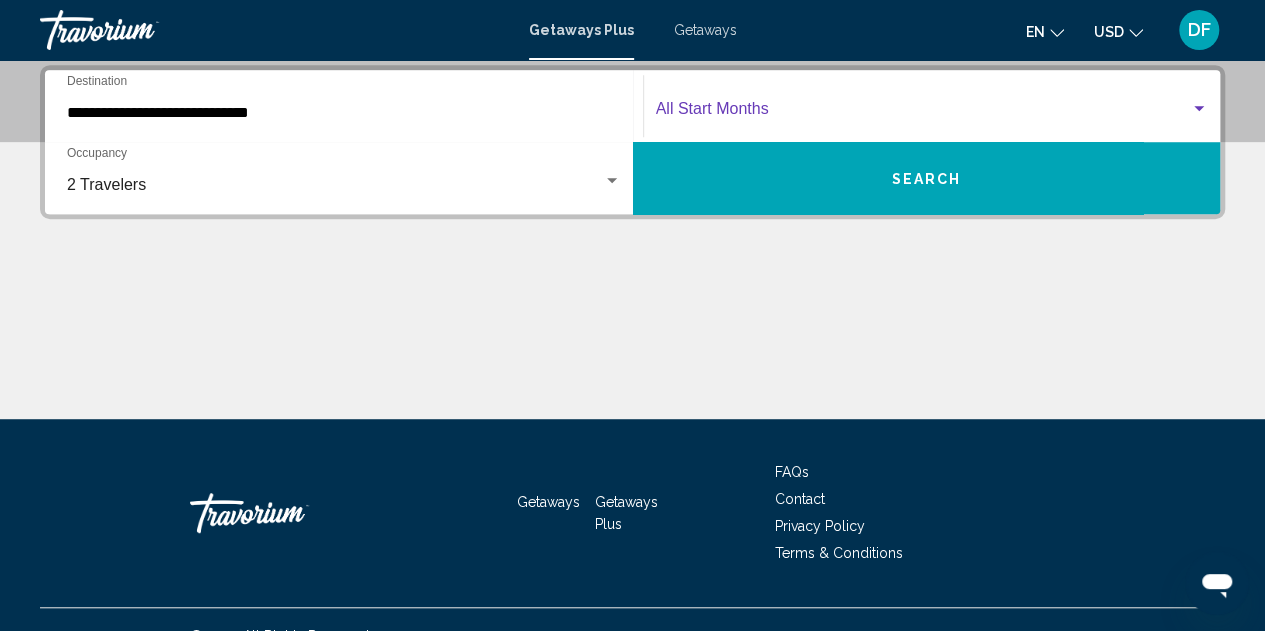 click at bounding box center (1199, 109) 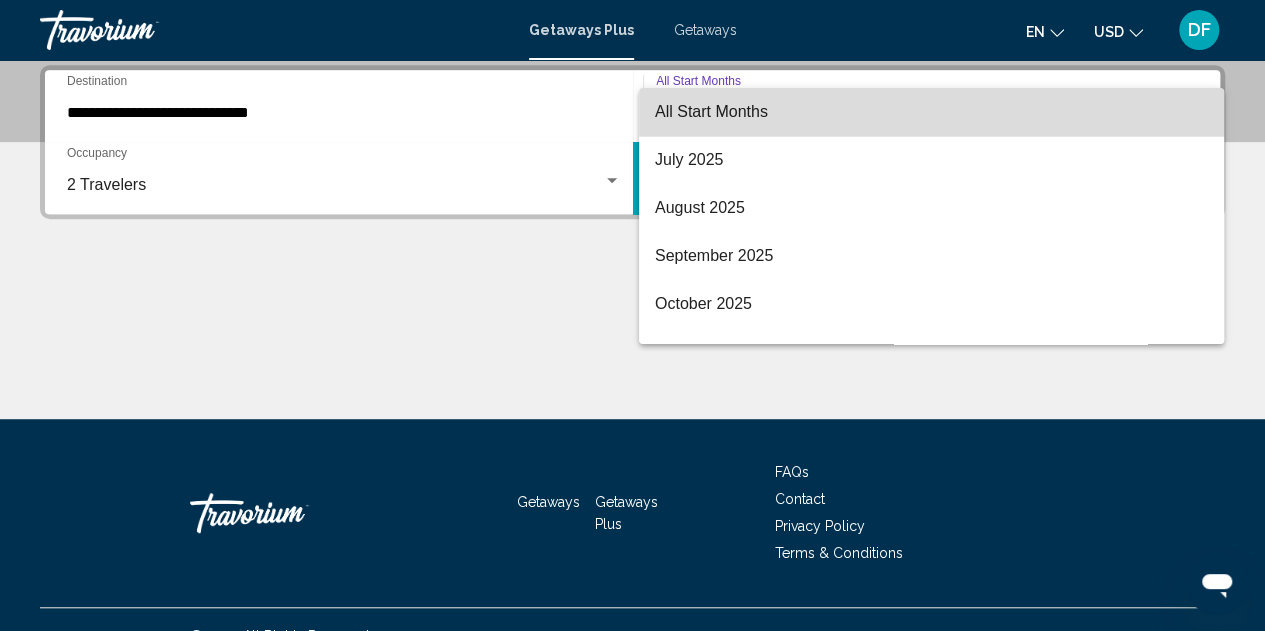 click on "All Start Months" at bounding box center [931, 112] 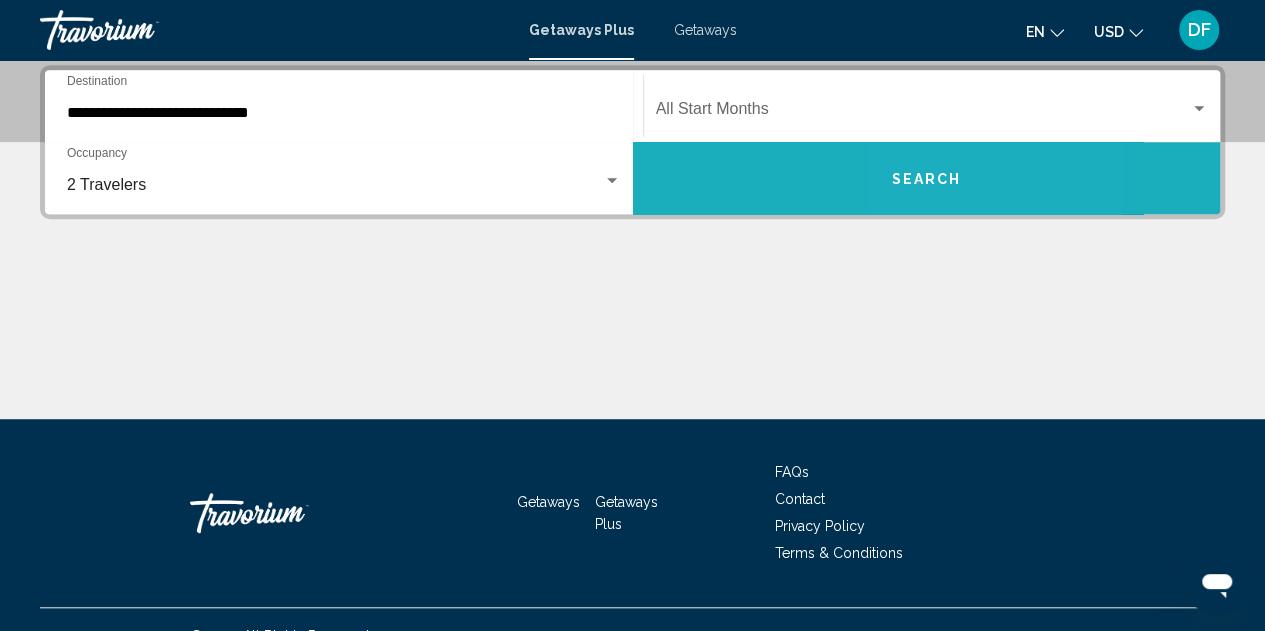 click on "Search" at bounding box center (926, 179) 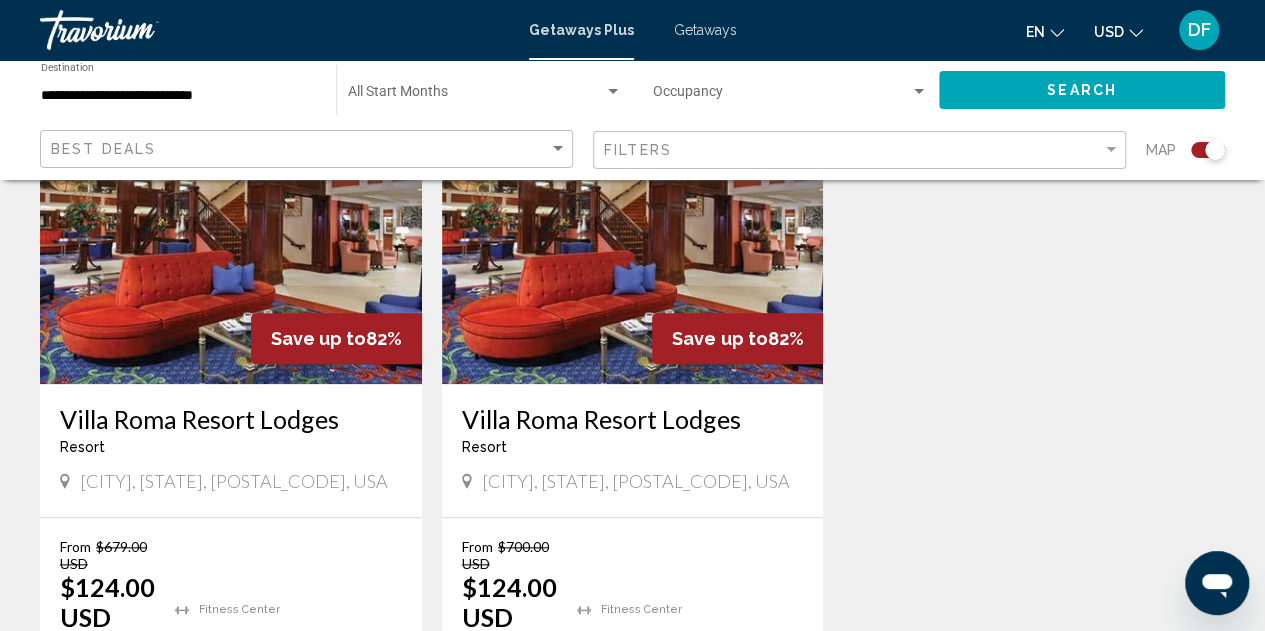 scroll, scrollTop: 866, scrollLeft: 0, axis: vertical 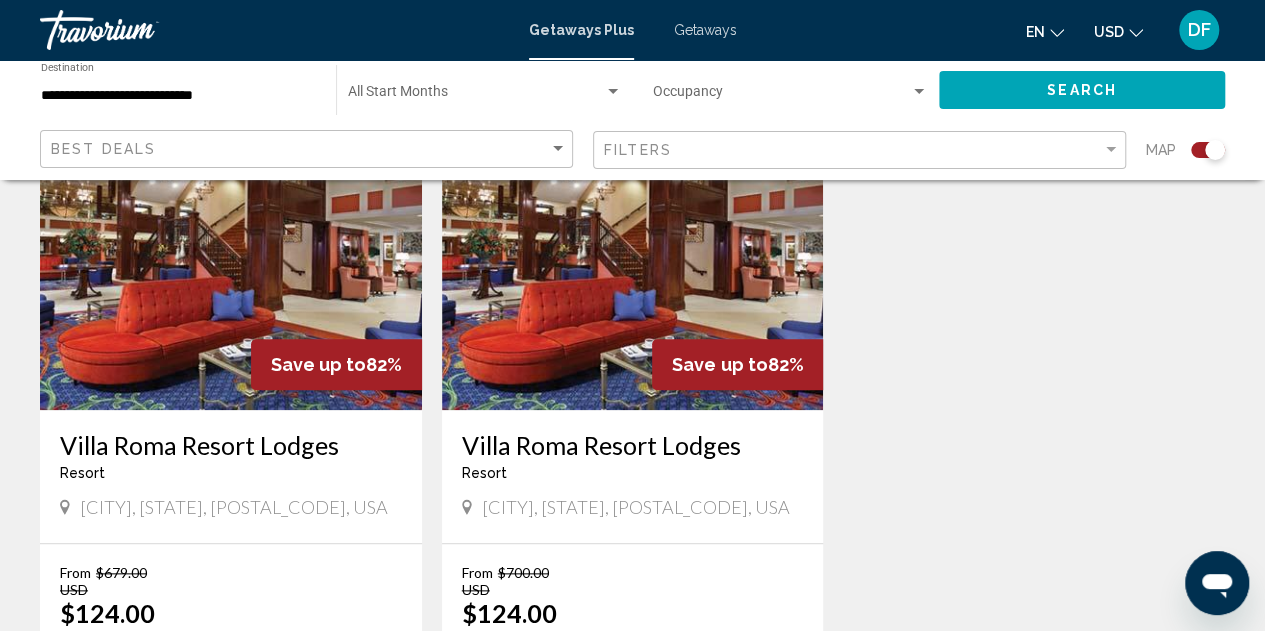 click at bounding box center [231, 250] 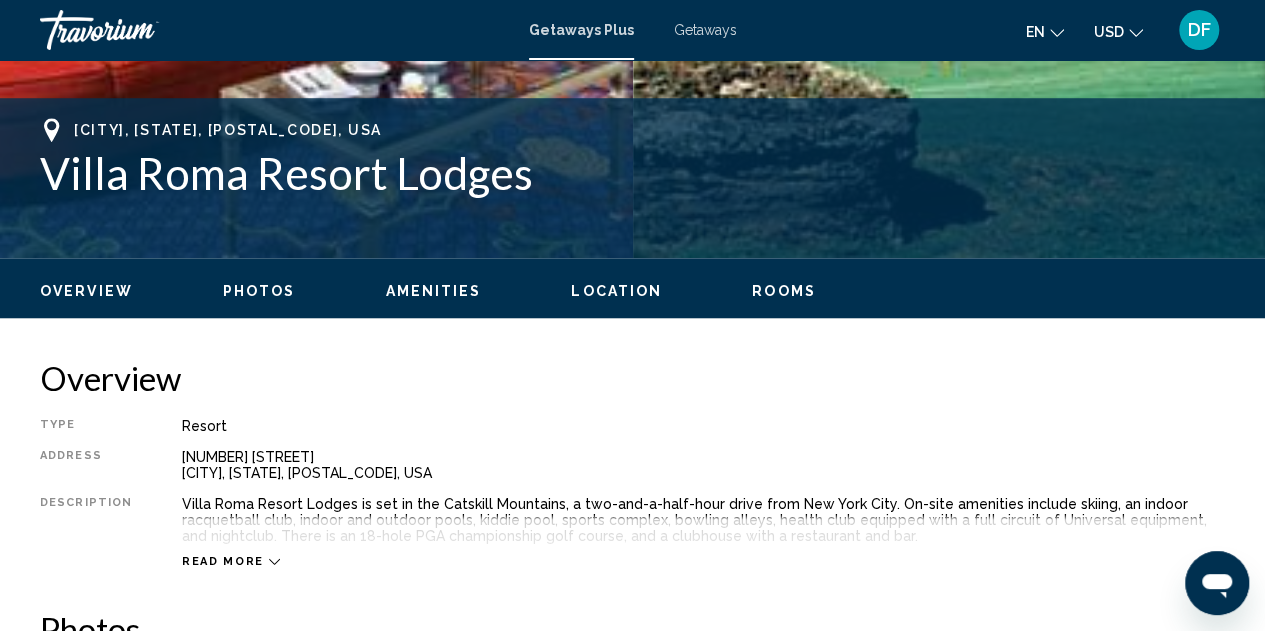 scroll, scrollTop: 792, scrollLeft: 0, axis: vertical 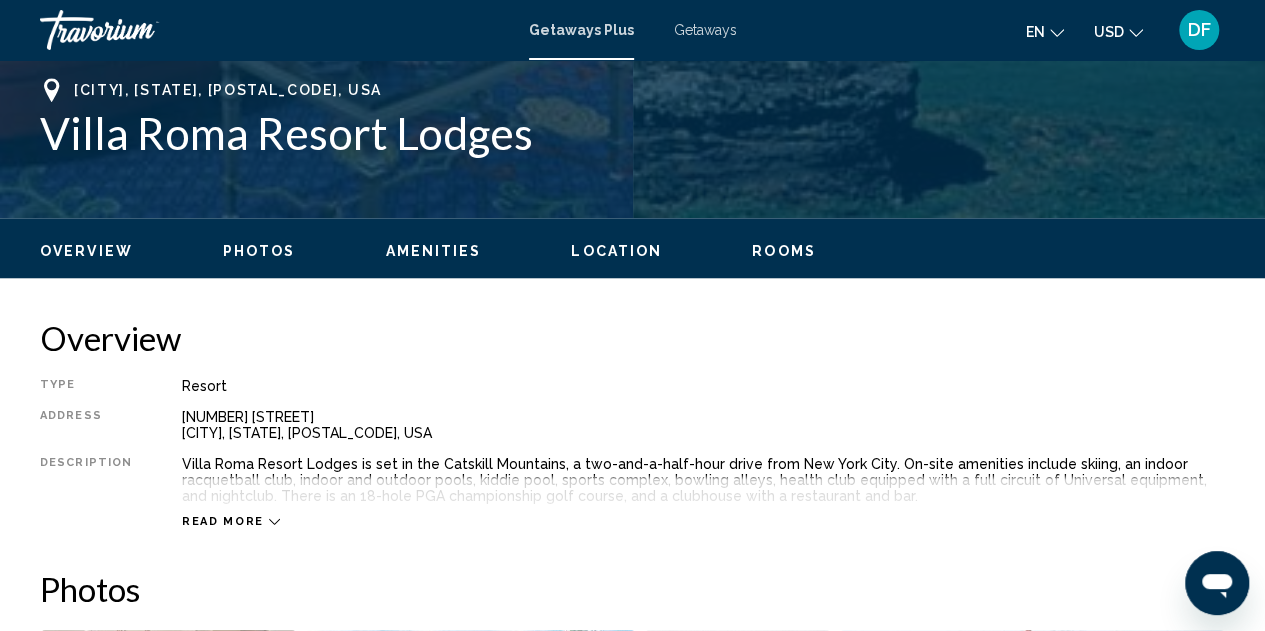 click at bounding box center [274, 521] 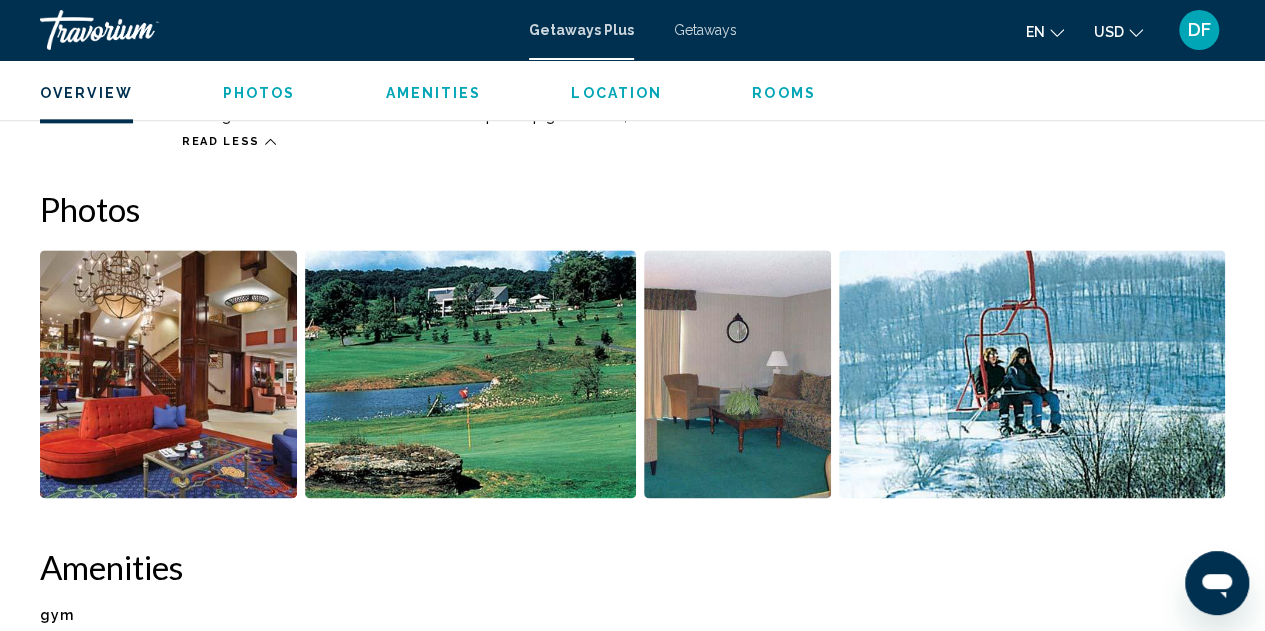 scroll, scrollTop: 1192, scrollLeft: 0, axis: vertical 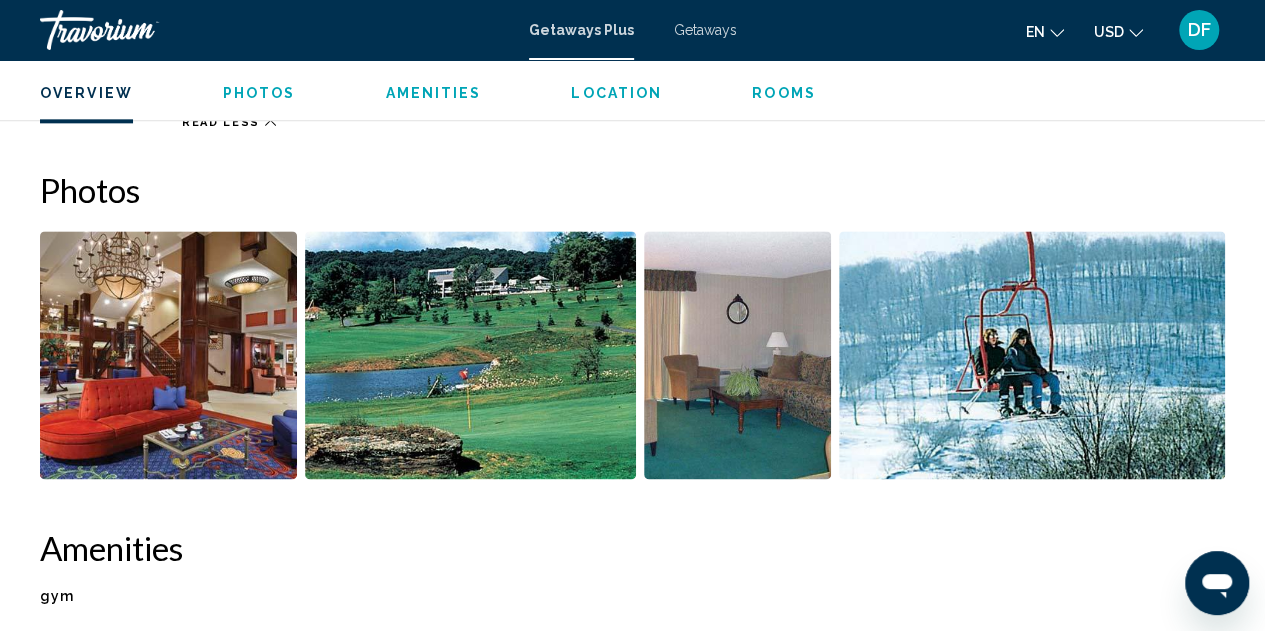 click at bounding box center [168, 355] 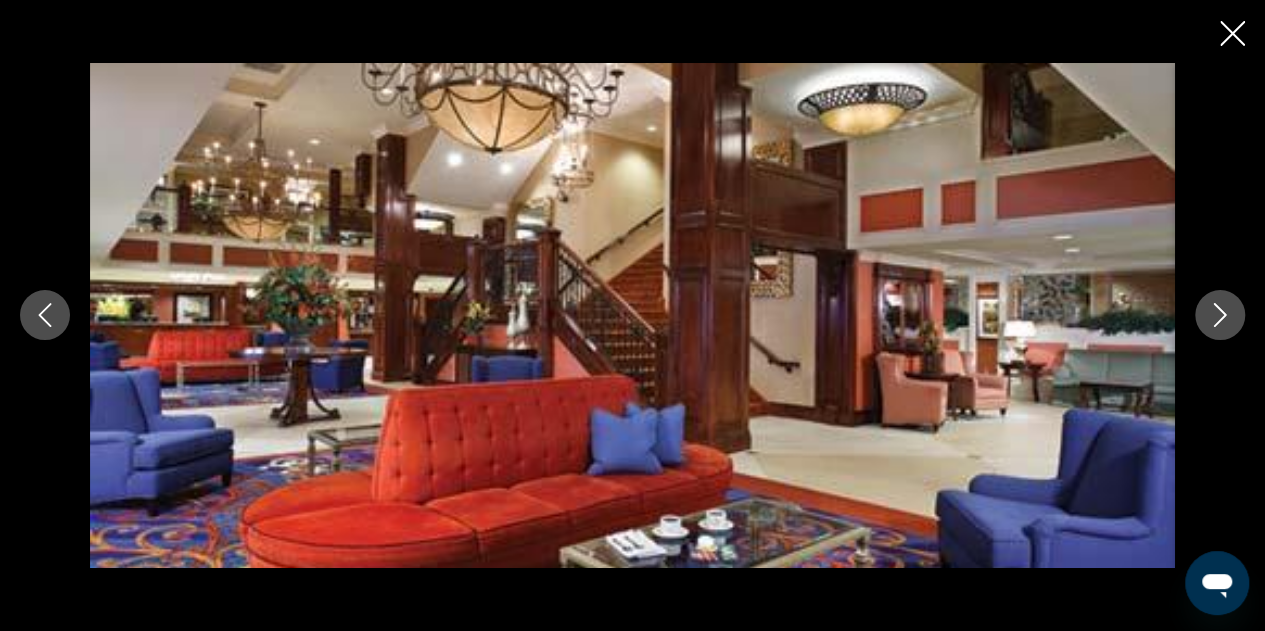 click at bounding box center (1220, 315) 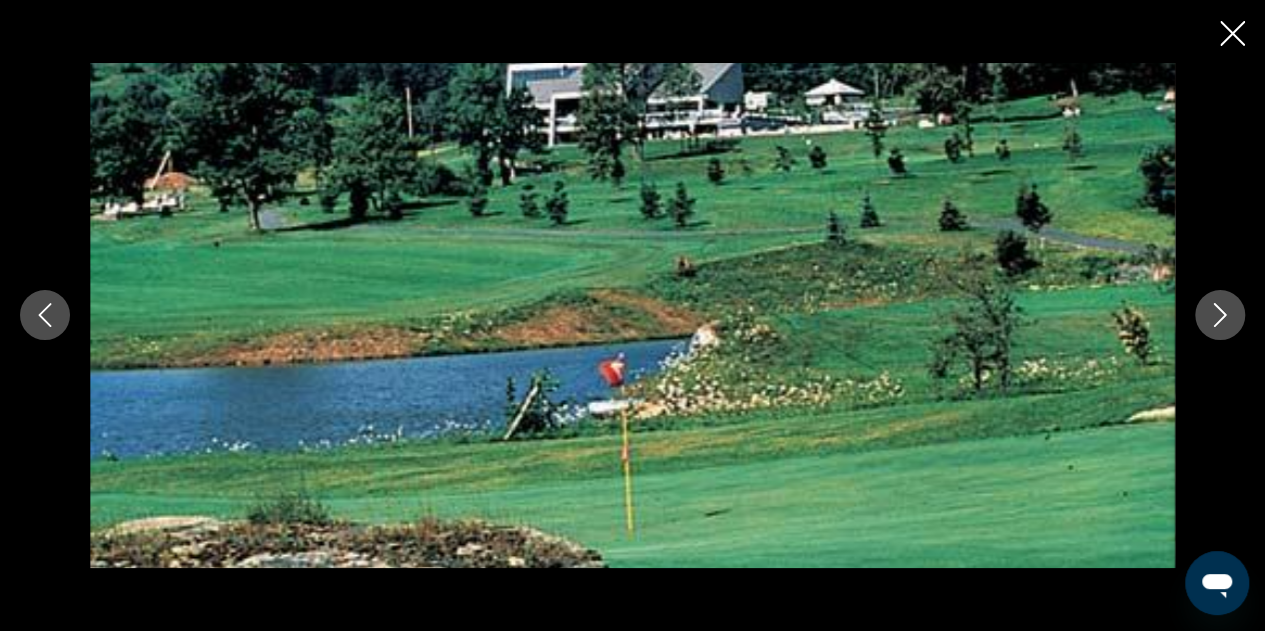 click at bounding box center [1220, 315] 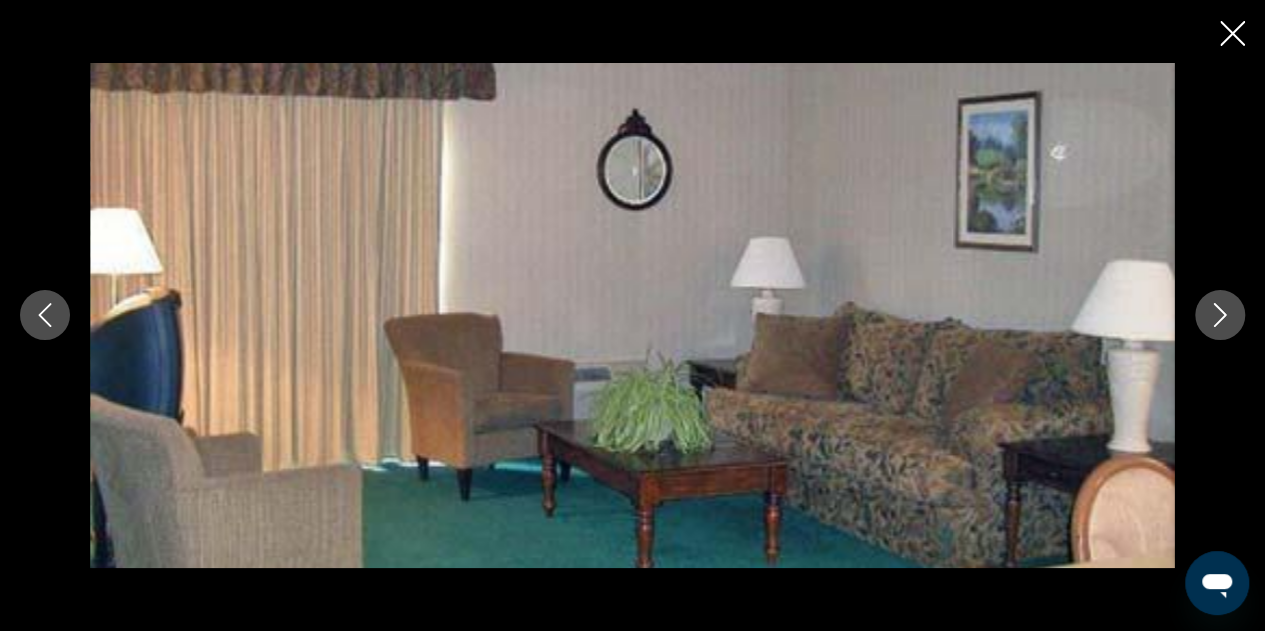 click at bounding box center [1220, 315] 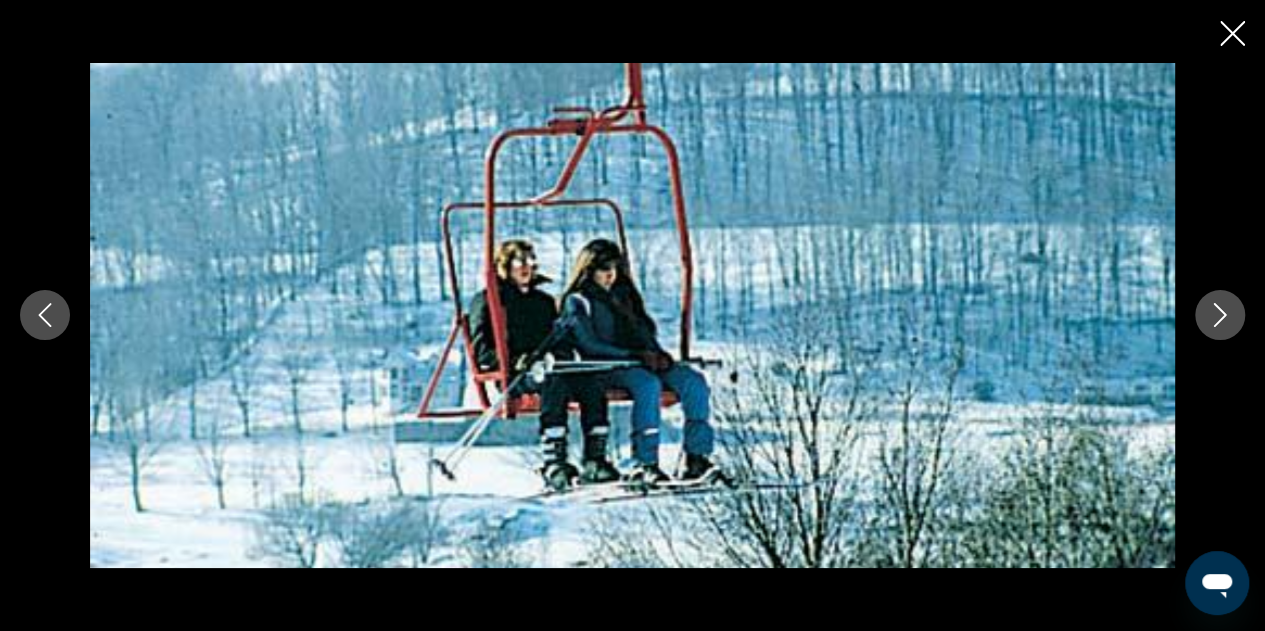 click at bounding box center (1220, 315) 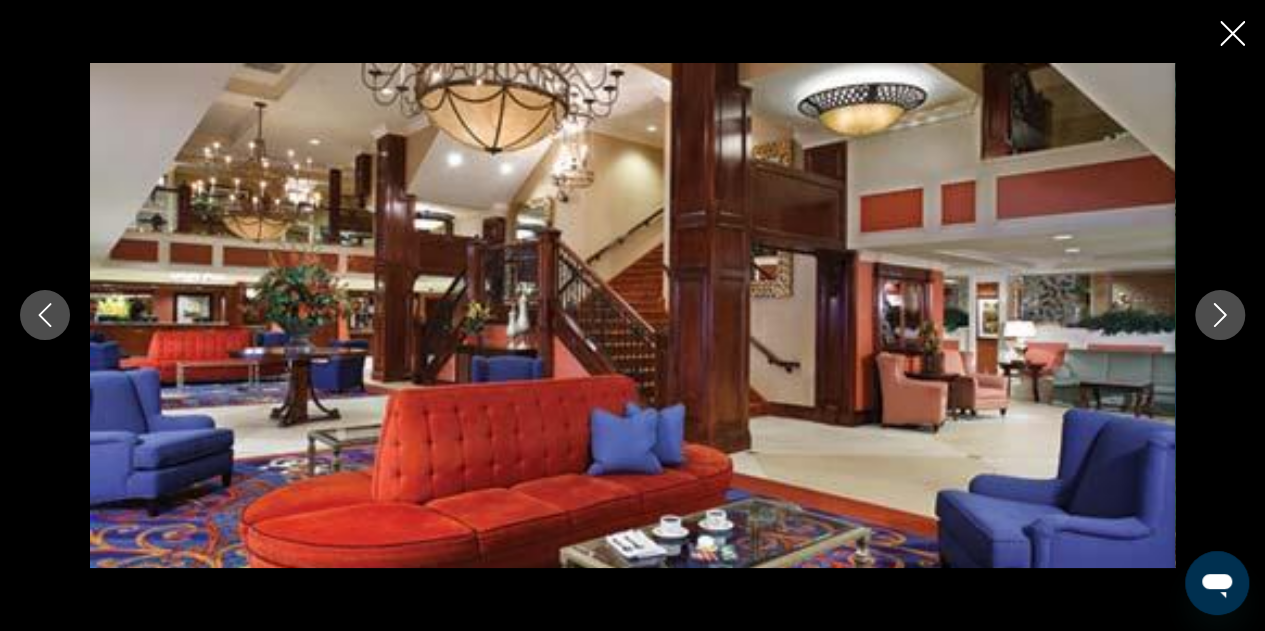 click at bounding box center (1232, 33) 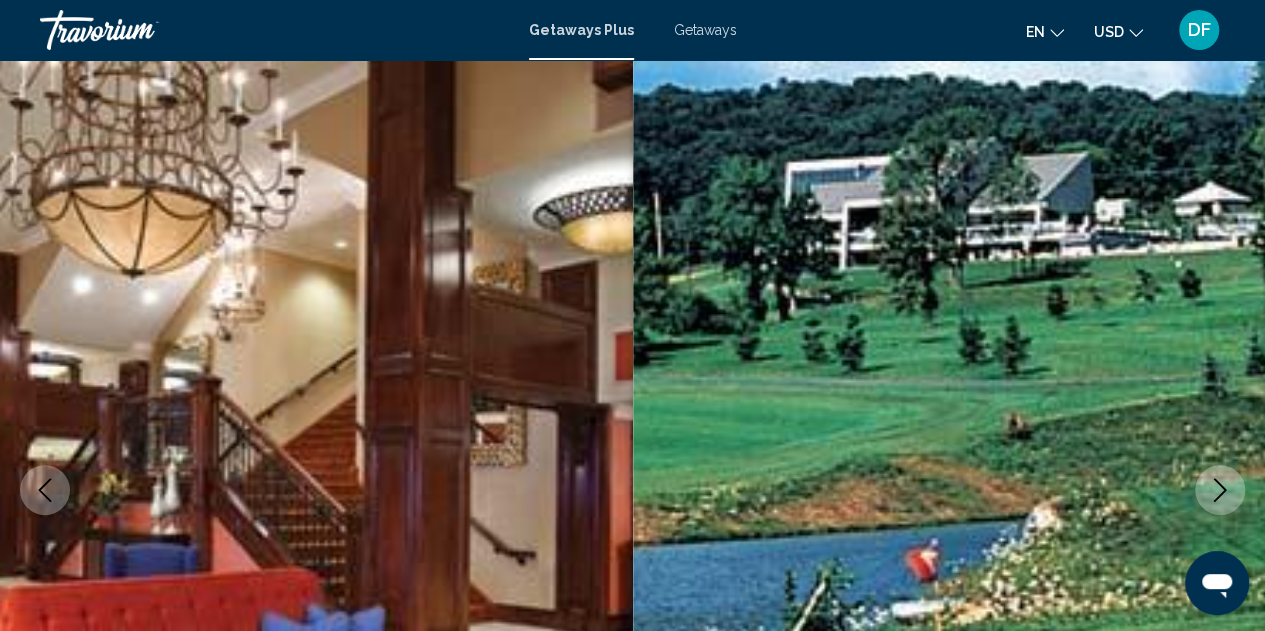 scroll, scrollTop: 0, scrollLeft: 0, axis: both 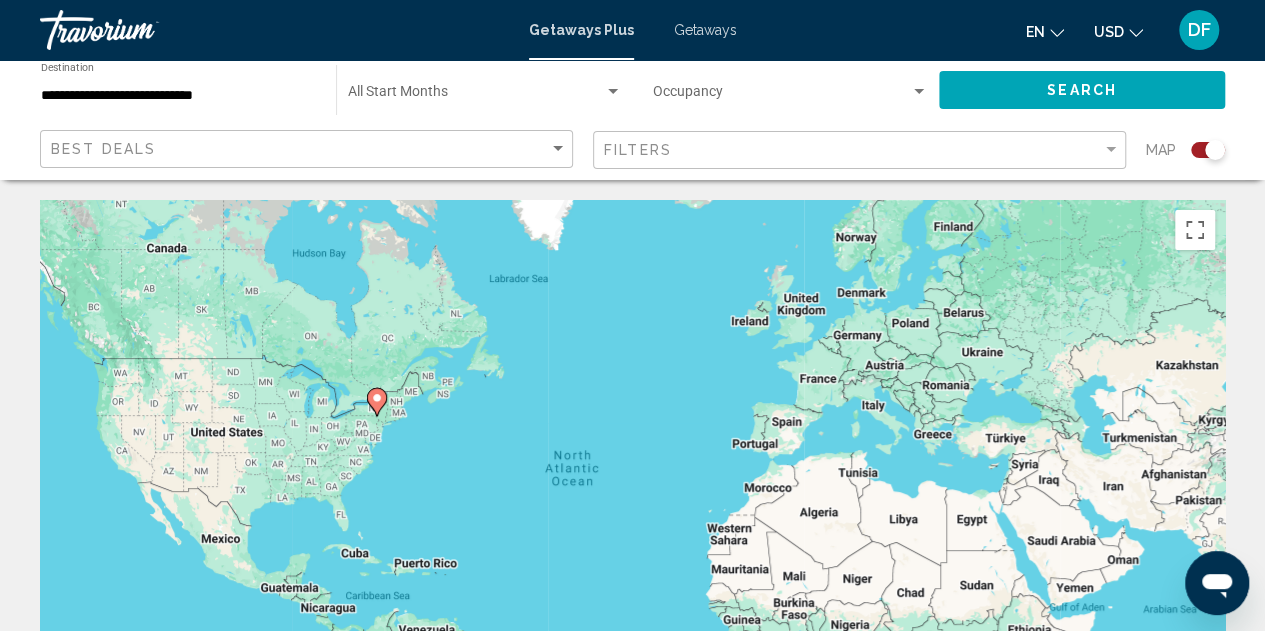 click on "**********" at bounding box center (178, 90) 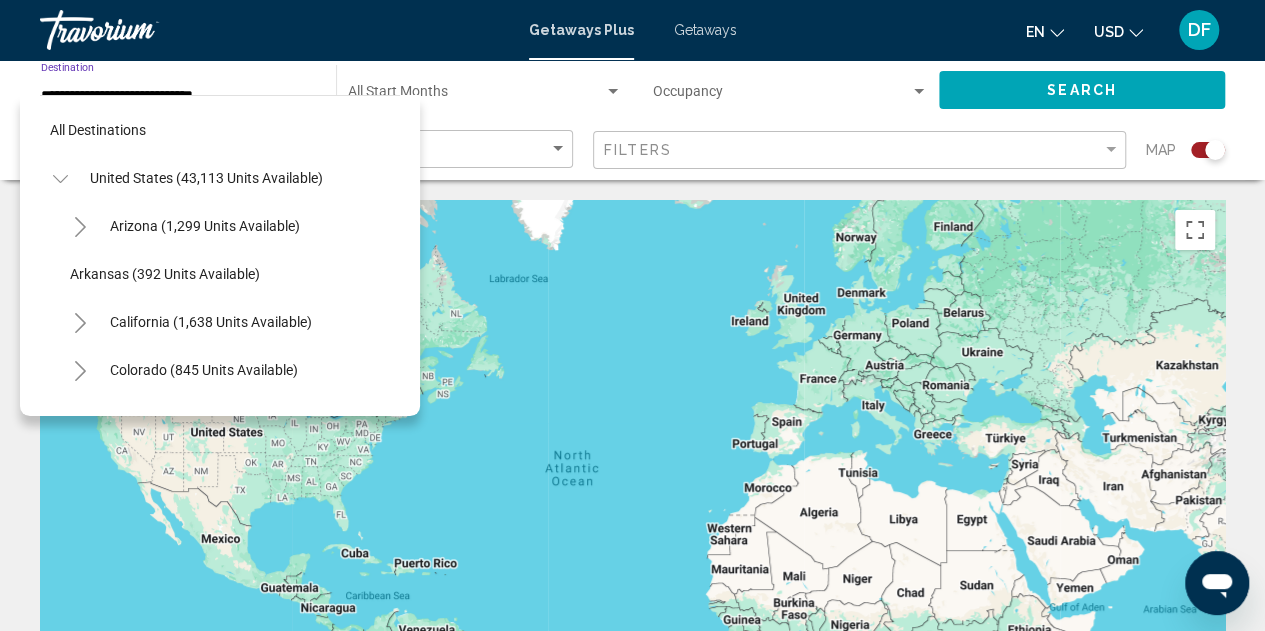 scroll, scrollTop: 1134, scrollLeft: 0, axis: vertical 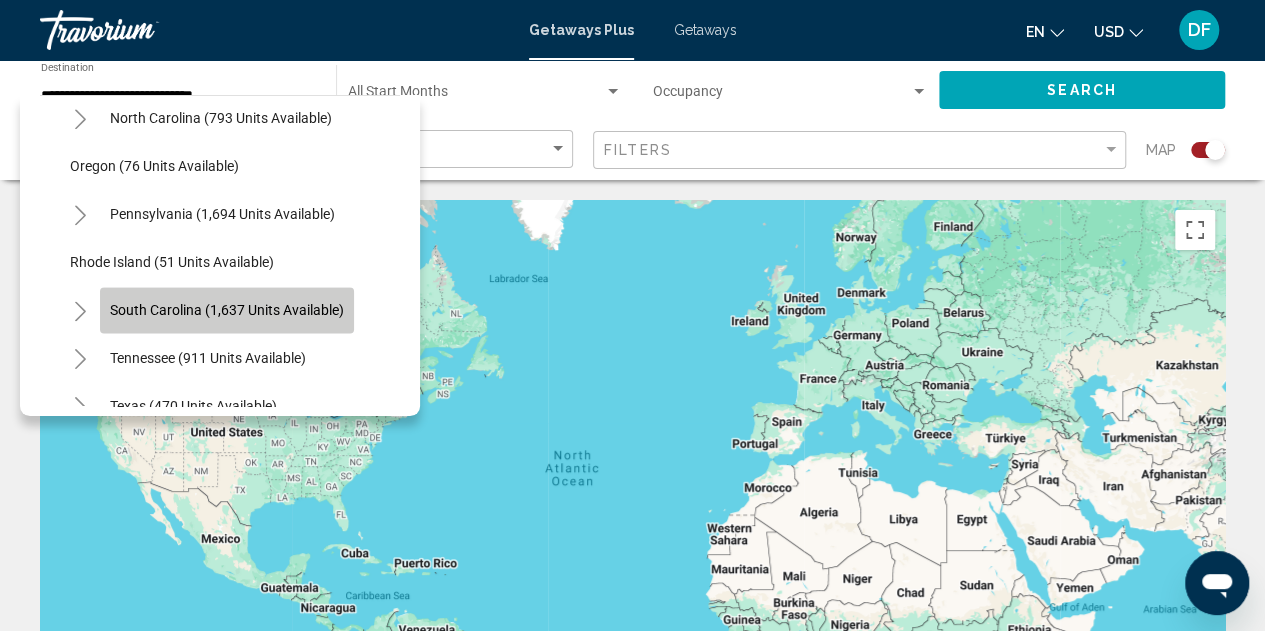 click on "South Carolina (1,637 units available)" at bounding box center (227, 310) 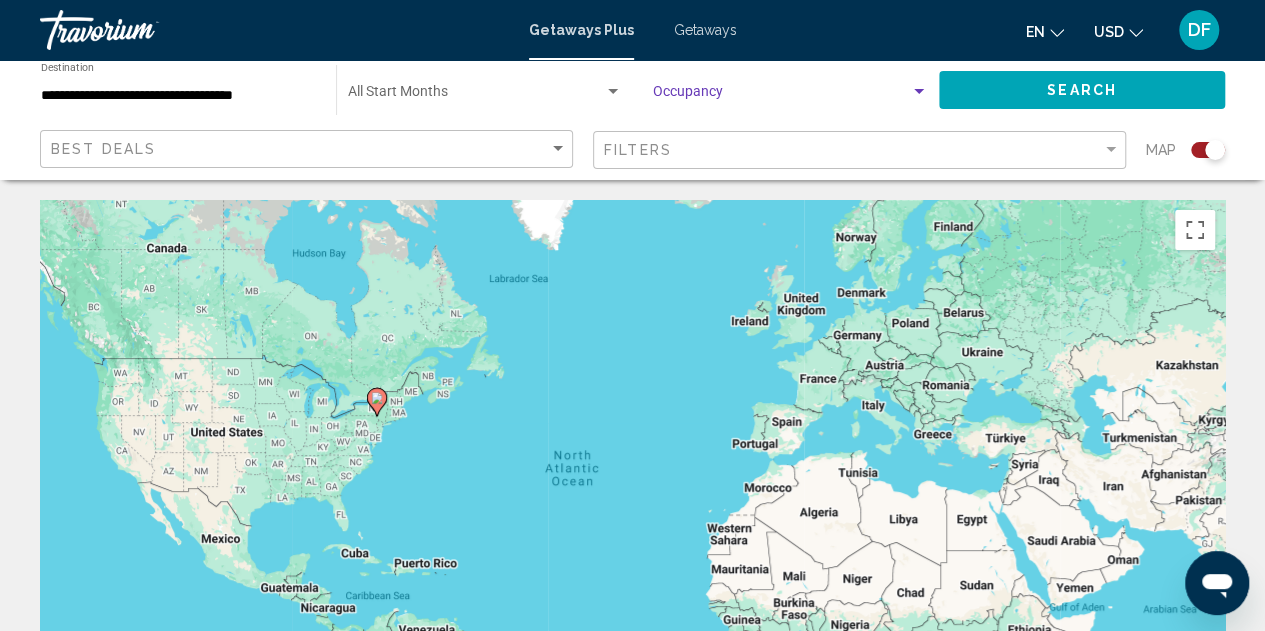 click at bounding box center (919, 91) 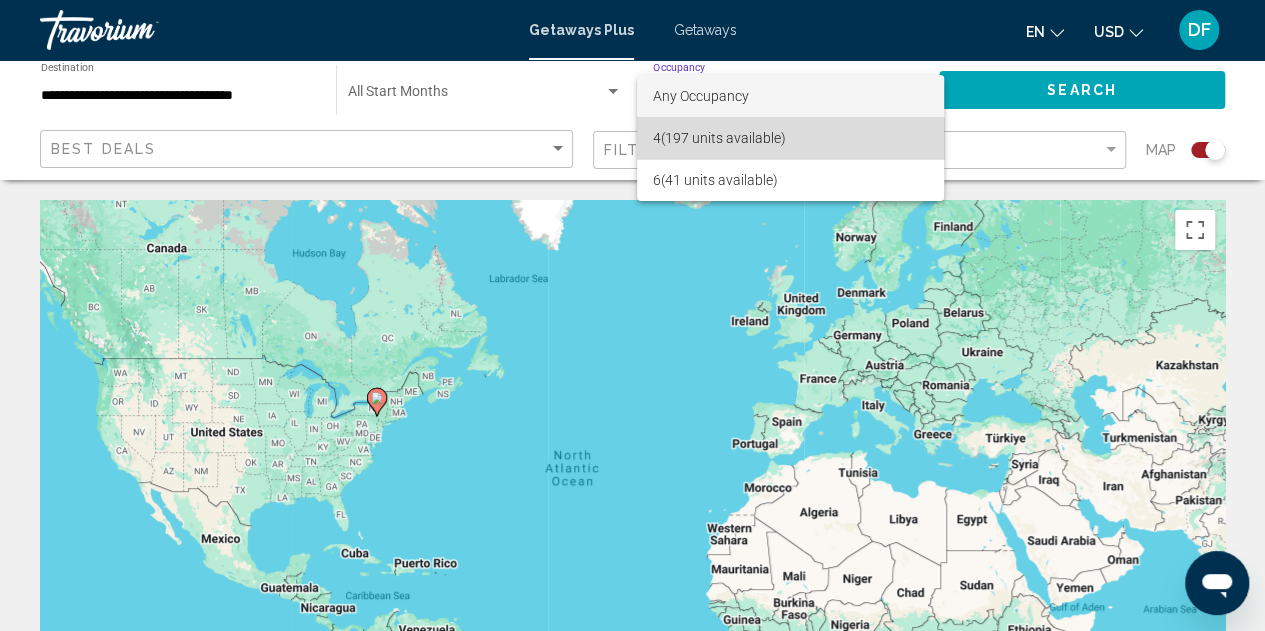 click on "4  (197 units available)" at bounding box center (790, 138) 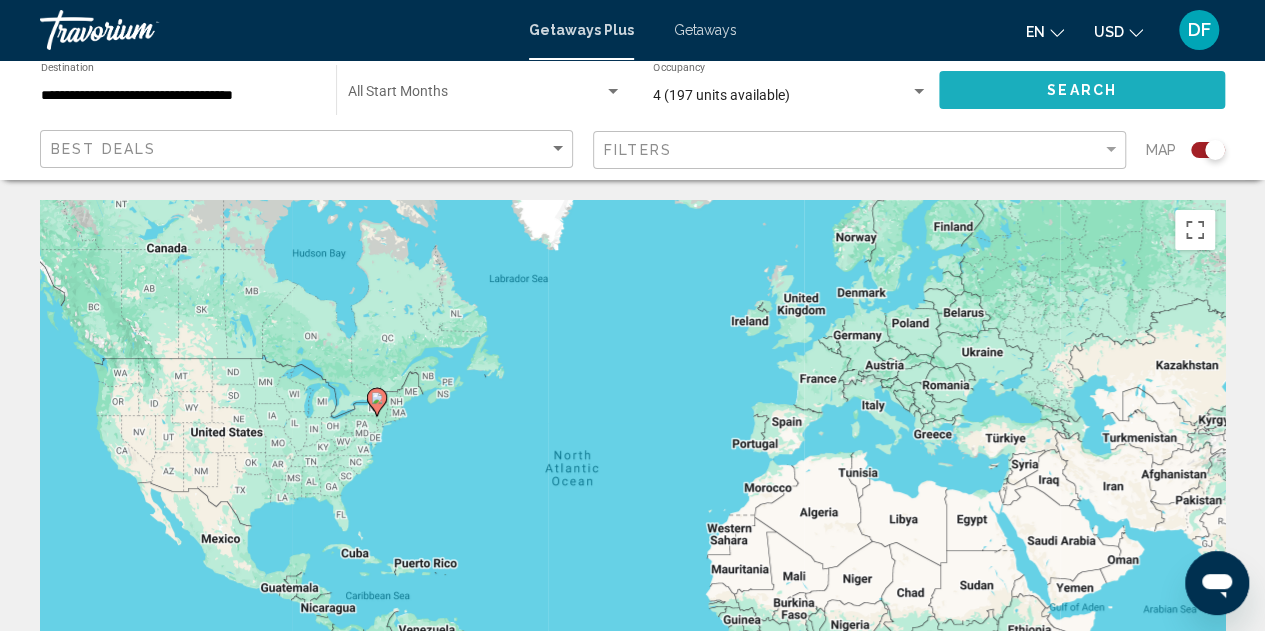 click on "Search" at bounding box center (1082, 89) 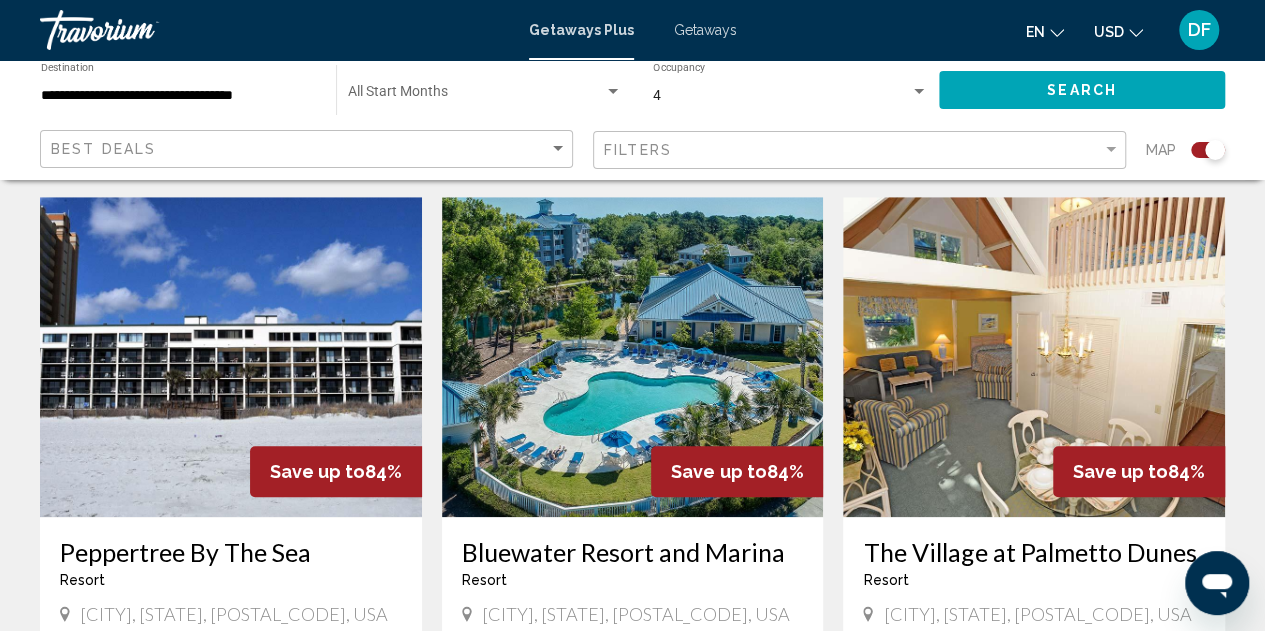 scroll, scrollTop: 786, scrollLeft: 0, axis: vertical 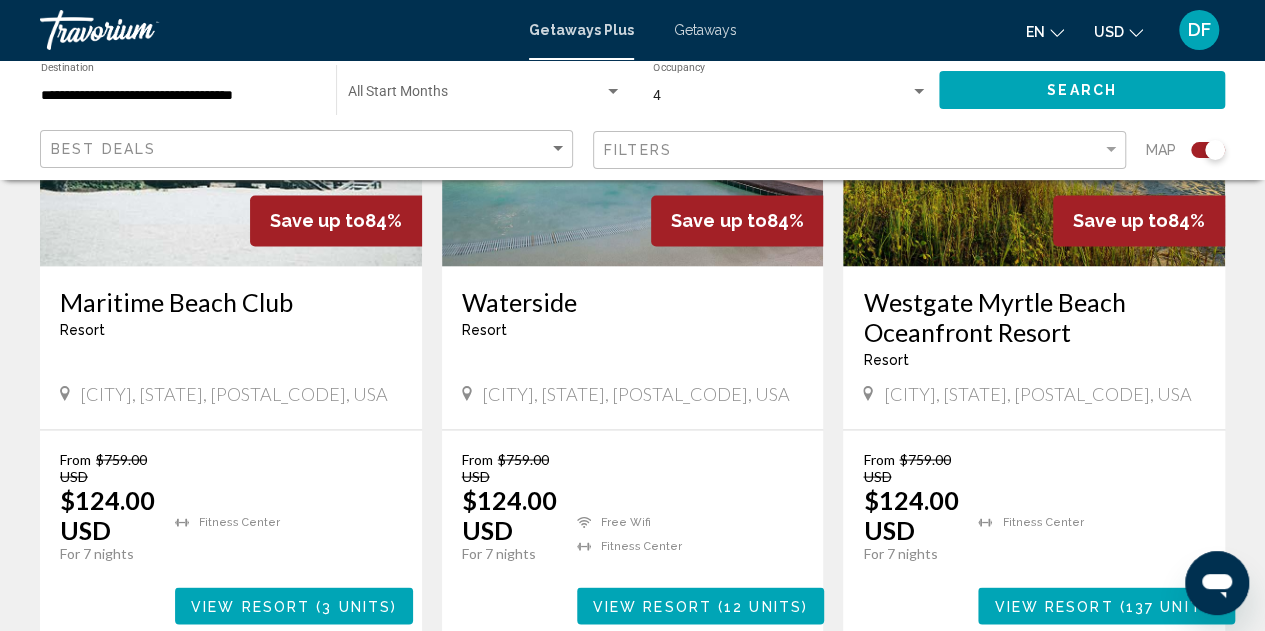 click at bounding box center (633, 106) 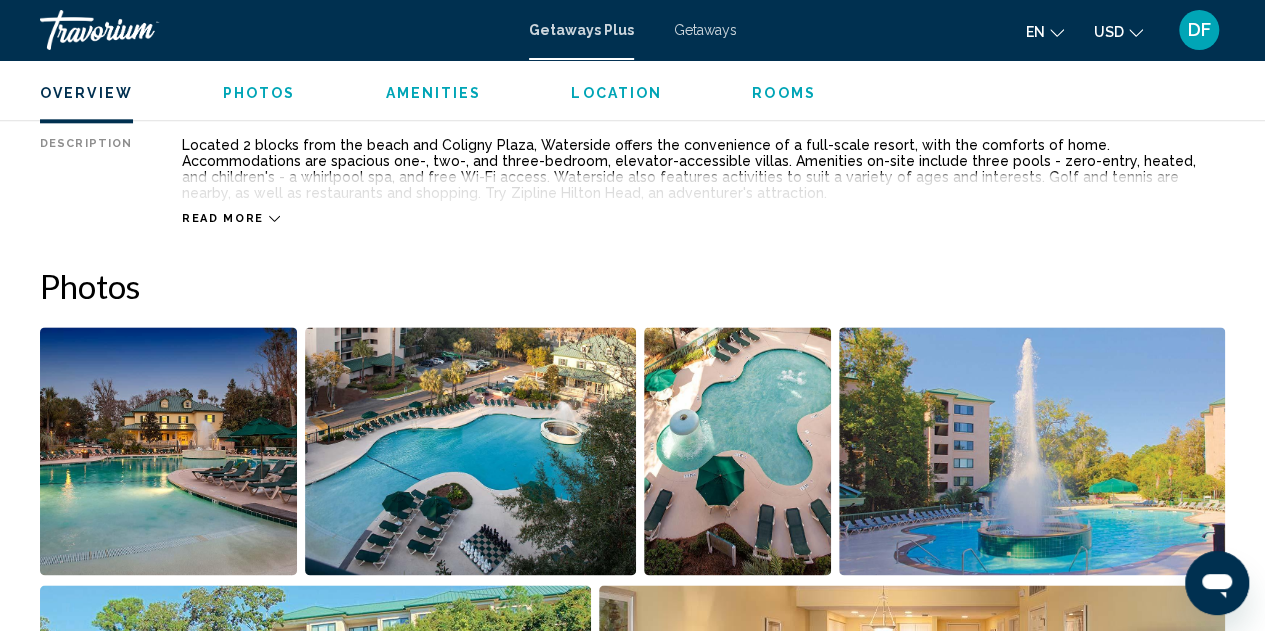 scroll, scrollTop: 1152, scrollLeft: 0, axis: vertical 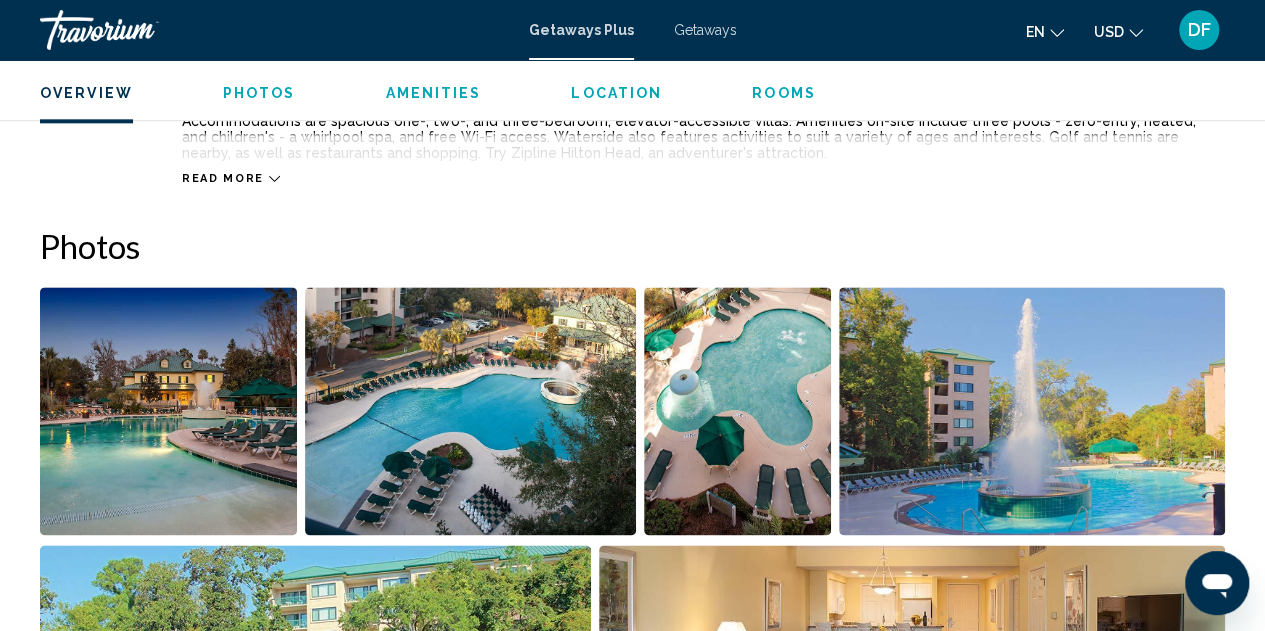 click at bounding box center [168, 411] 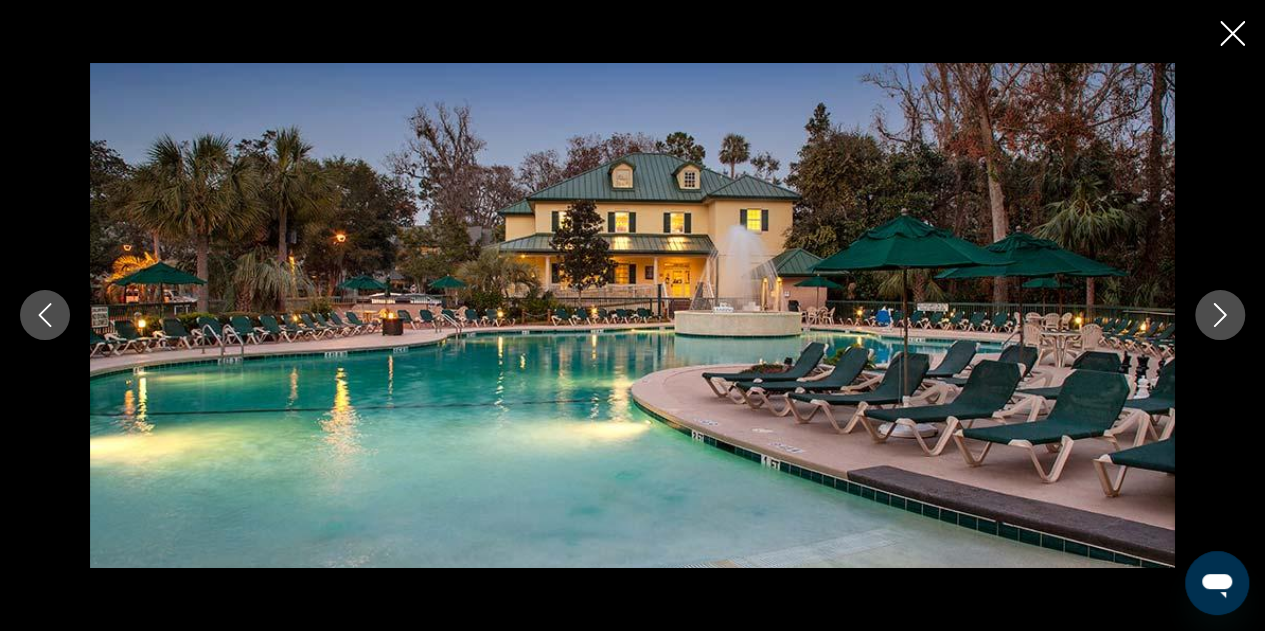 click at bounding box center [1220, 315] 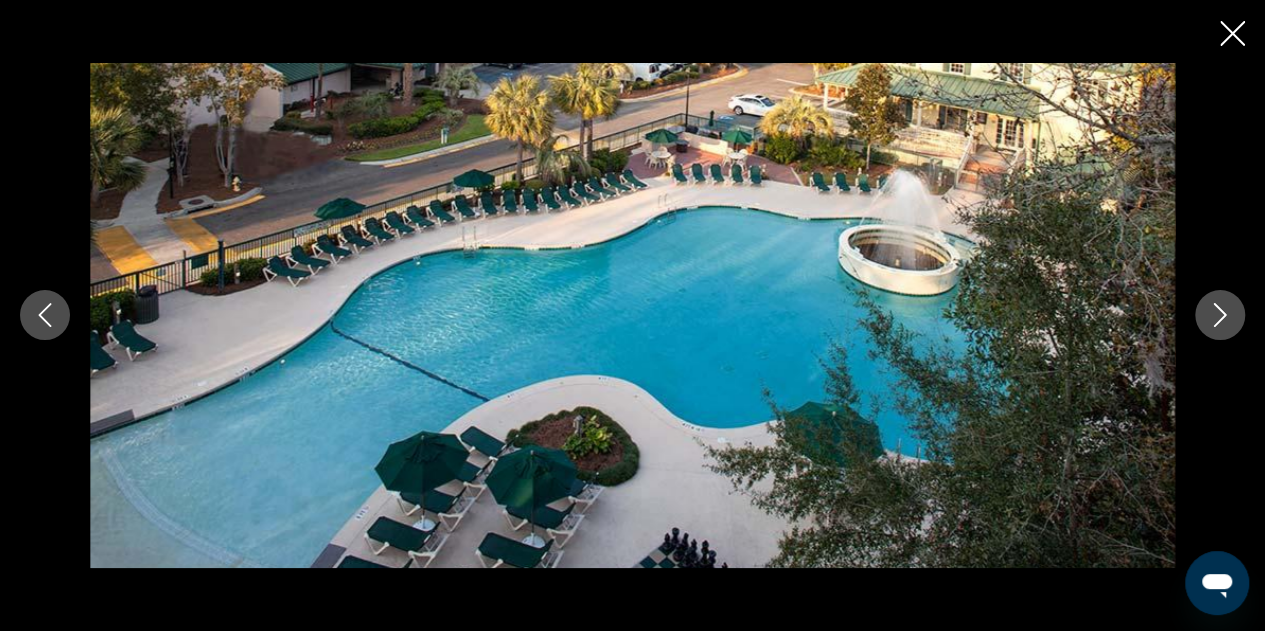 click at bounding box center (1220, 315) 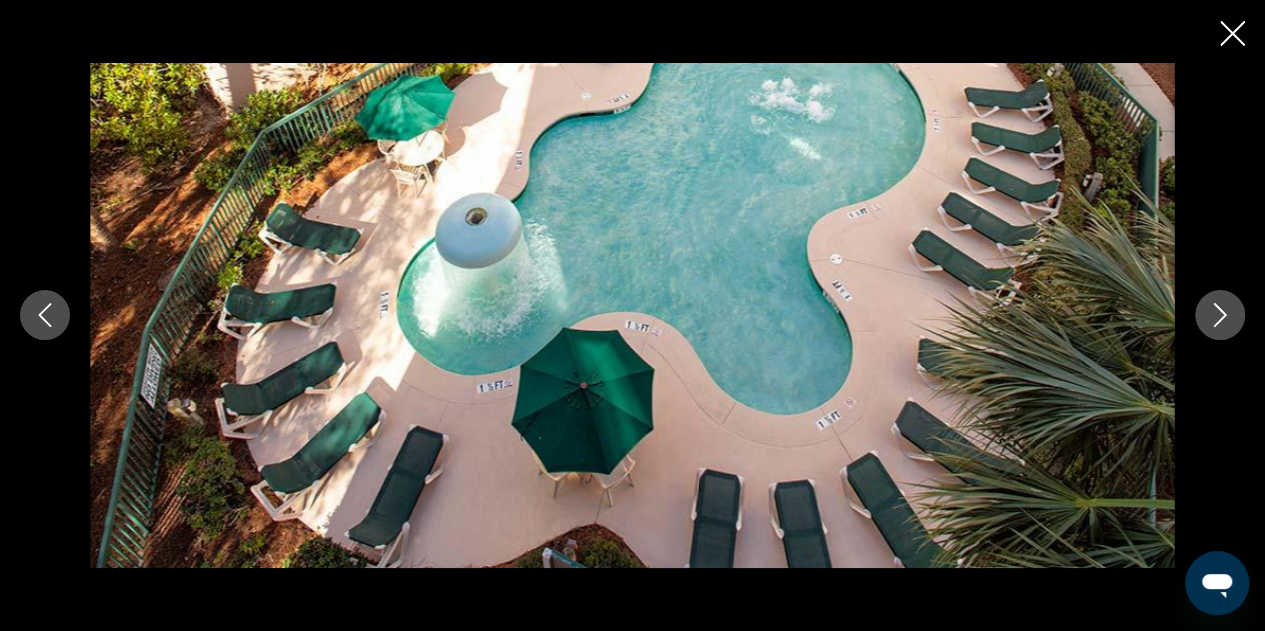 click at bounding box center [1220, 315] 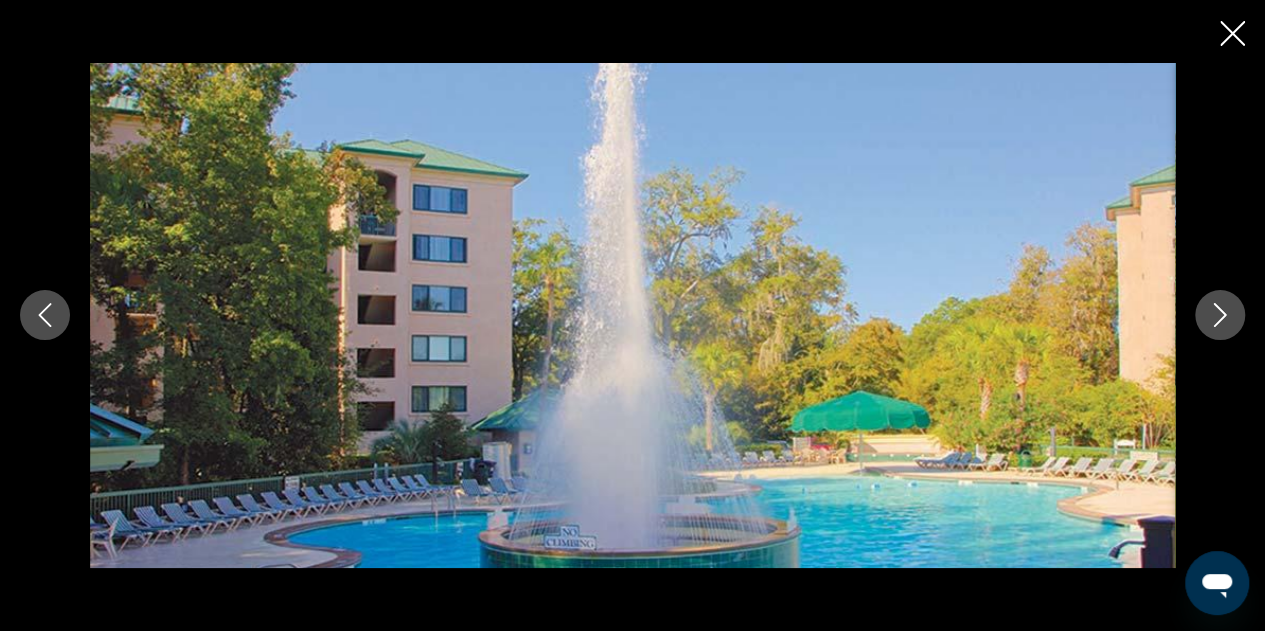 click at bounding box center [1220, 315] 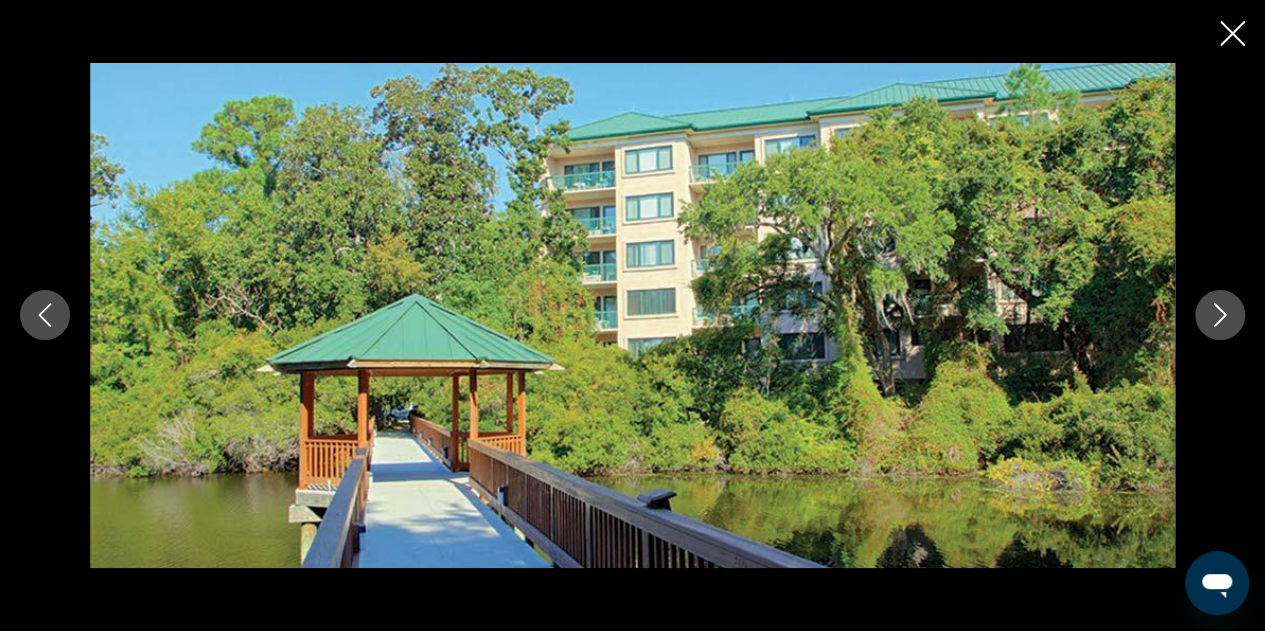 click at bounding box center [1220, 315] 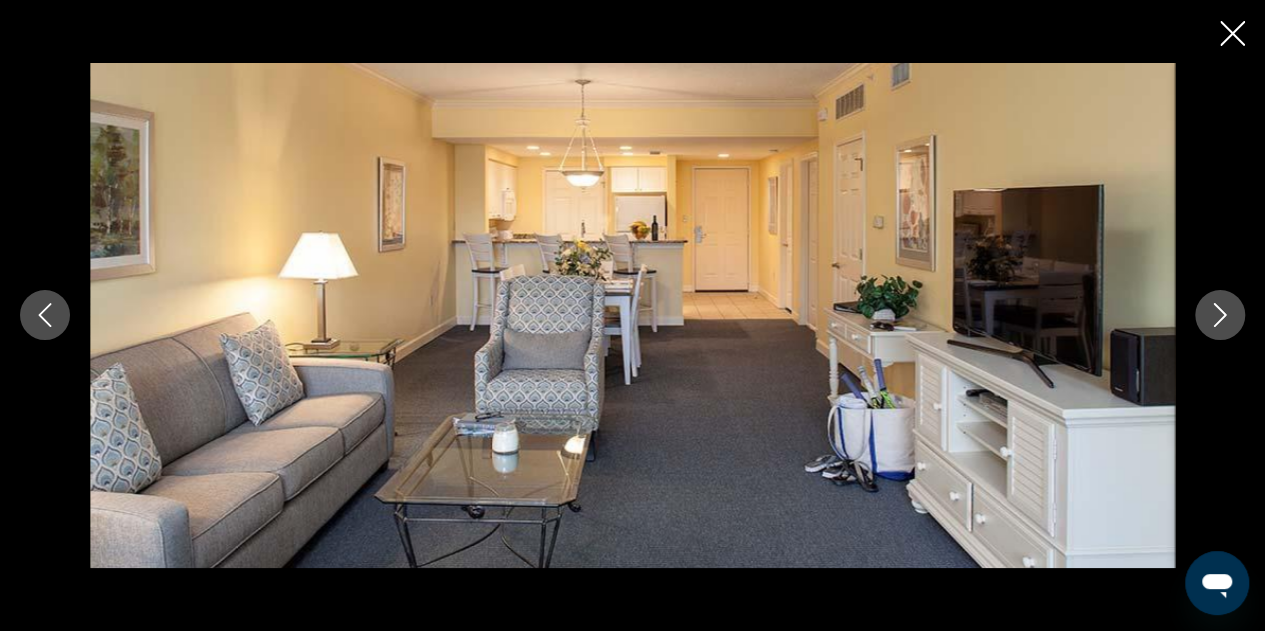 click at bounding box center (1220, 315) 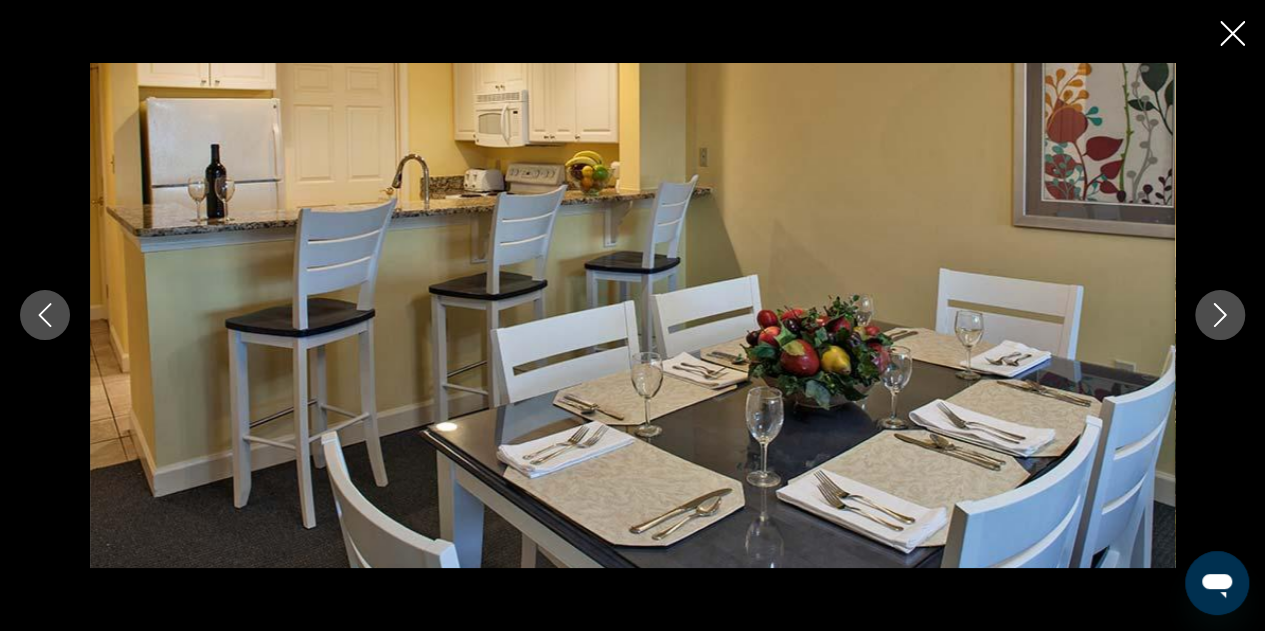 click at bounding box center (1220, 315) 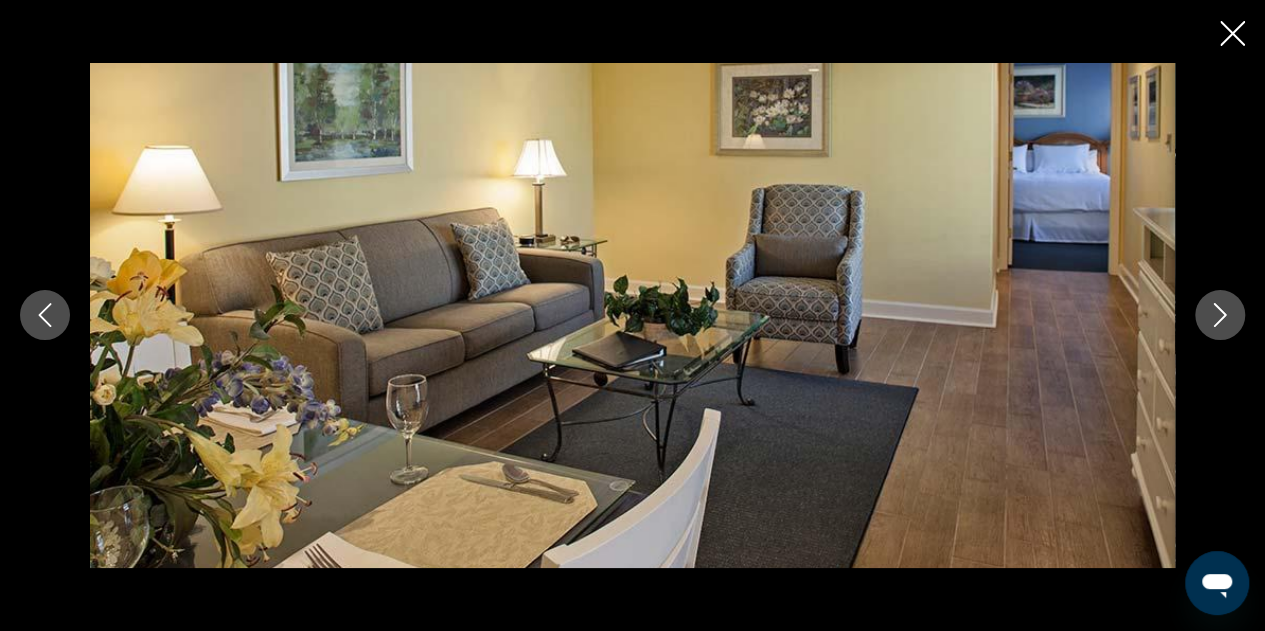 click at bounding box center (1220, 315) 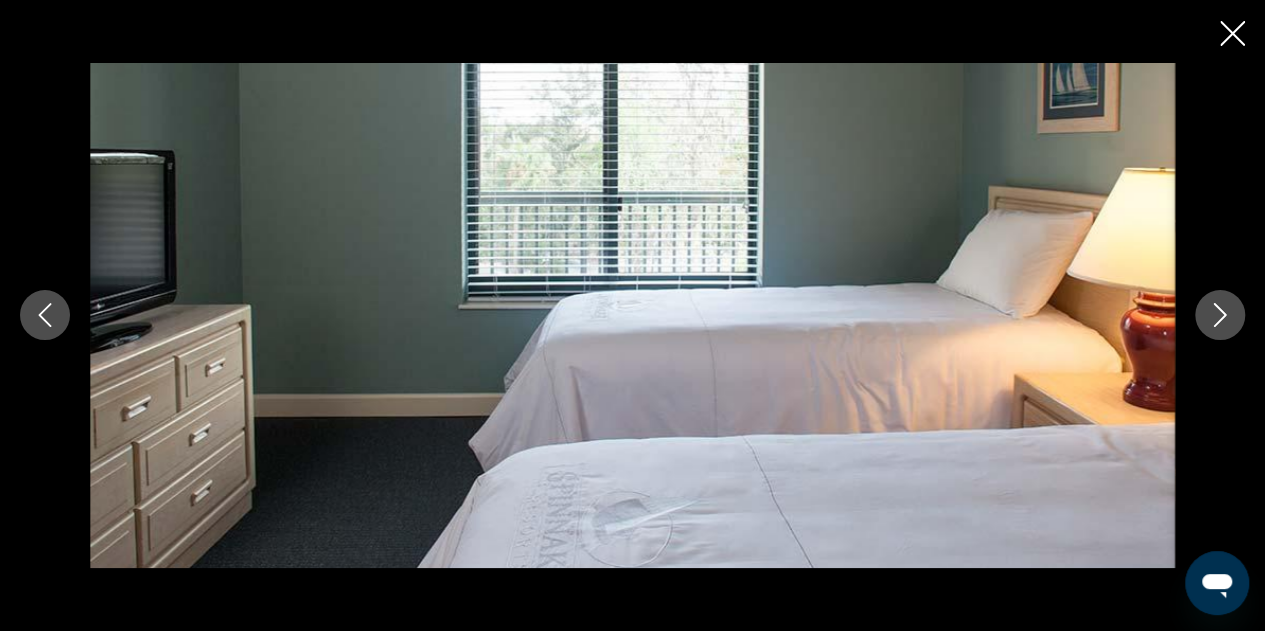 click at bounding box center [1220, 315] 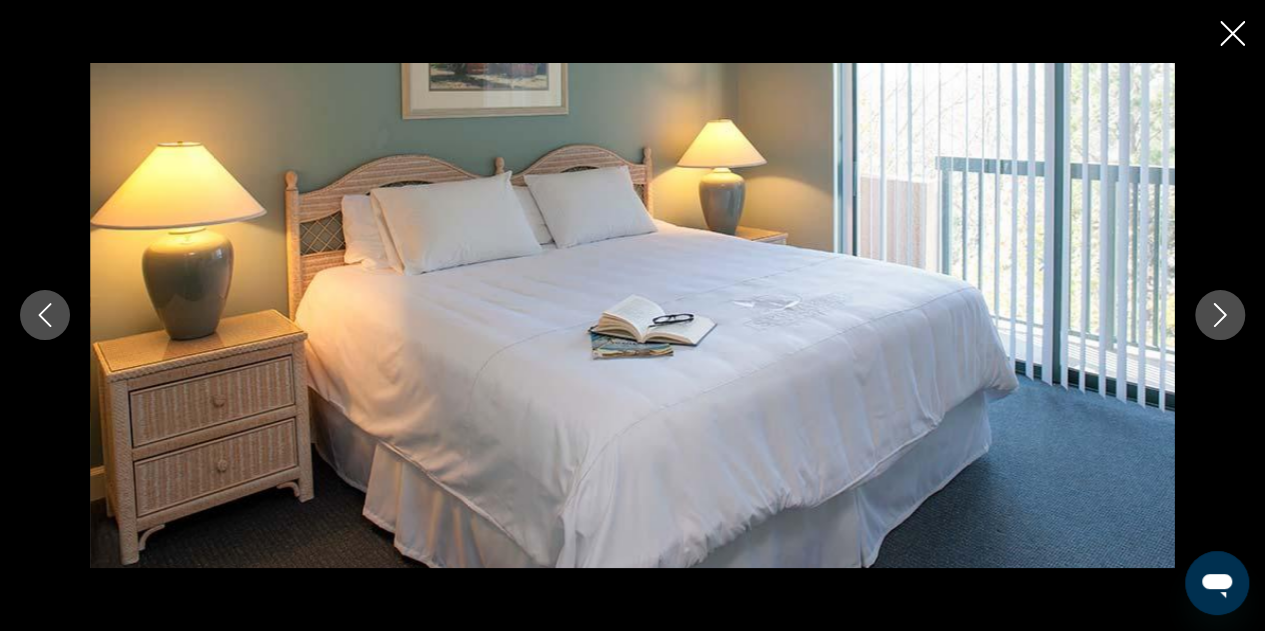 click at bounding box center (1220, 315) 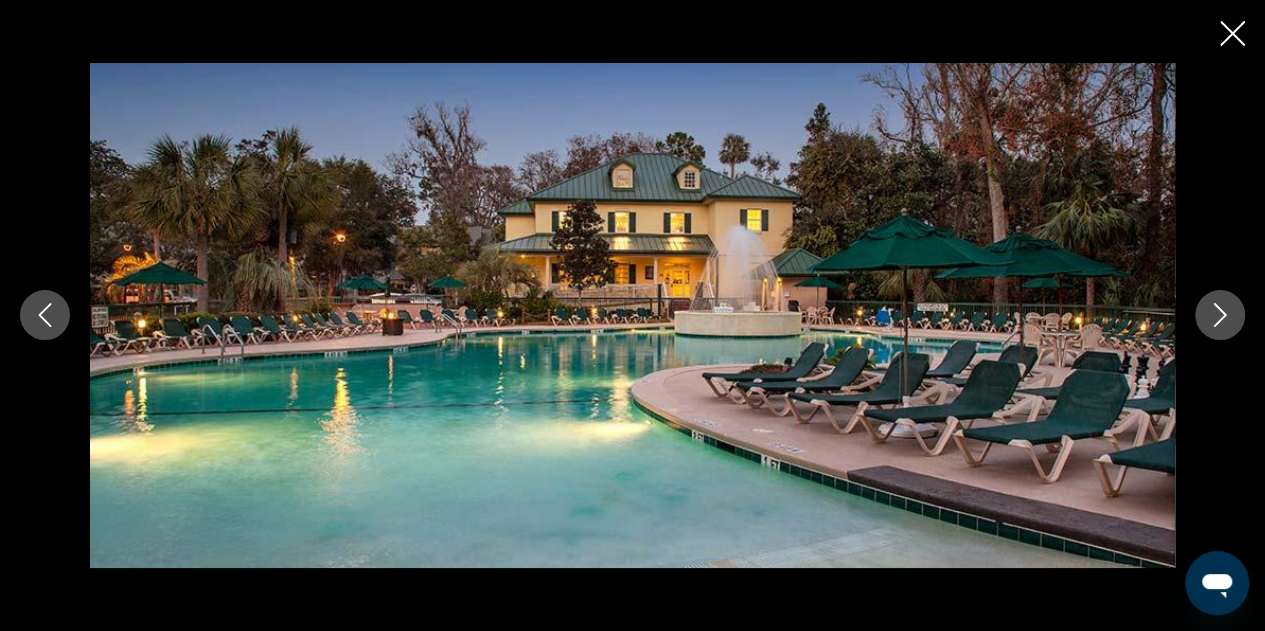 click at bounding box center [1232, 33] 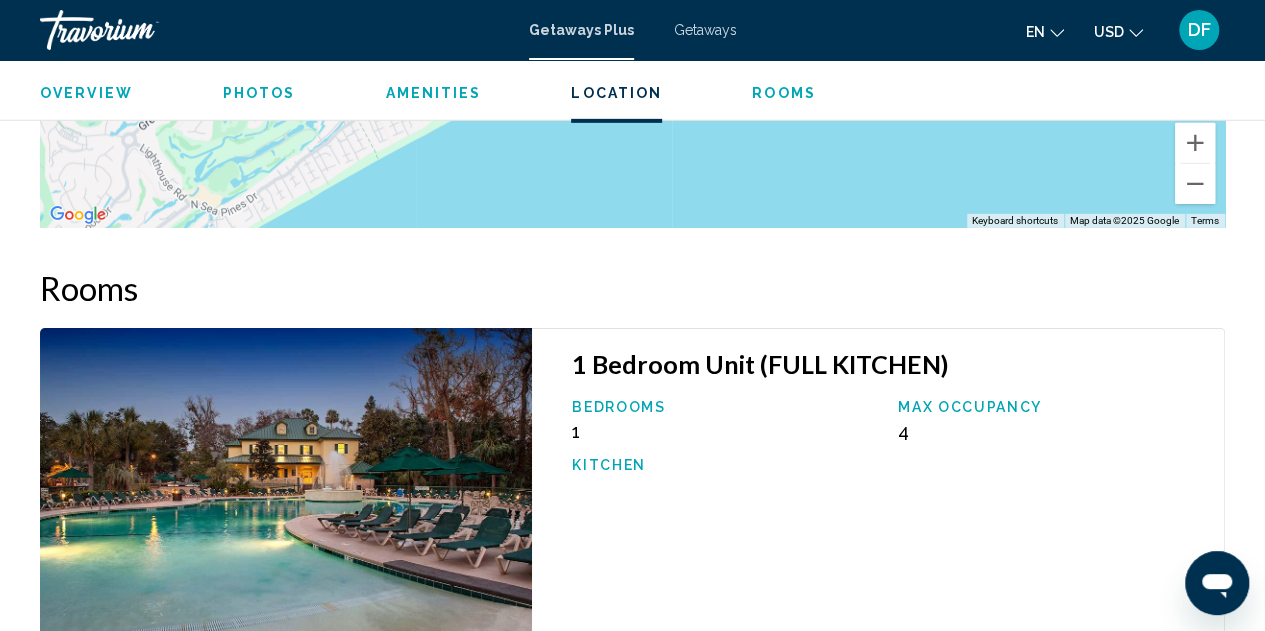 scroll, scrollTop: 3112, scrollLeft: 0, axis: vertical 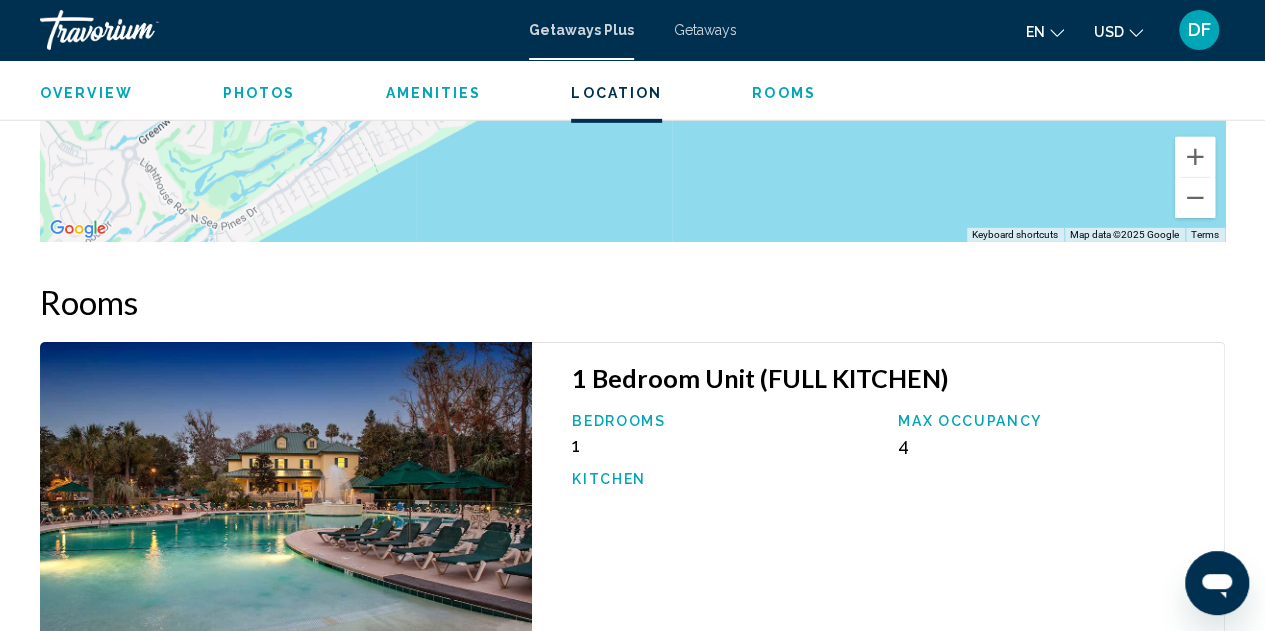 click on "Photos" at bounding box center [259, 93] 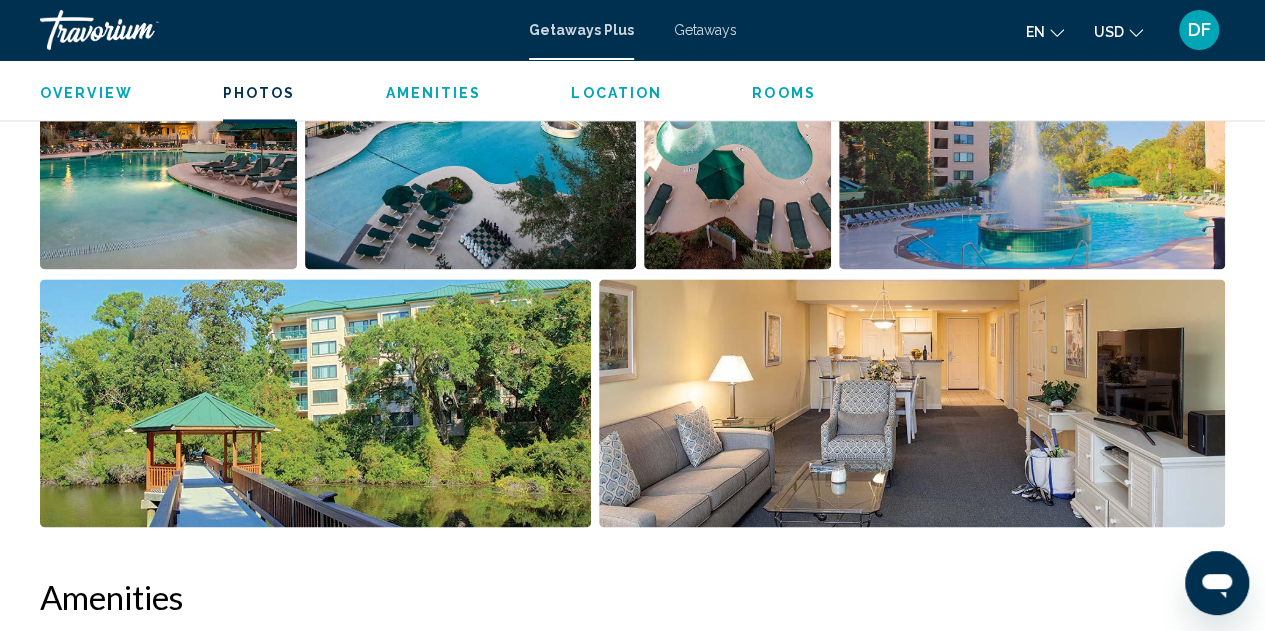 scroll, scrollTop: 1511, scrollLeft: 0, axis: vertical 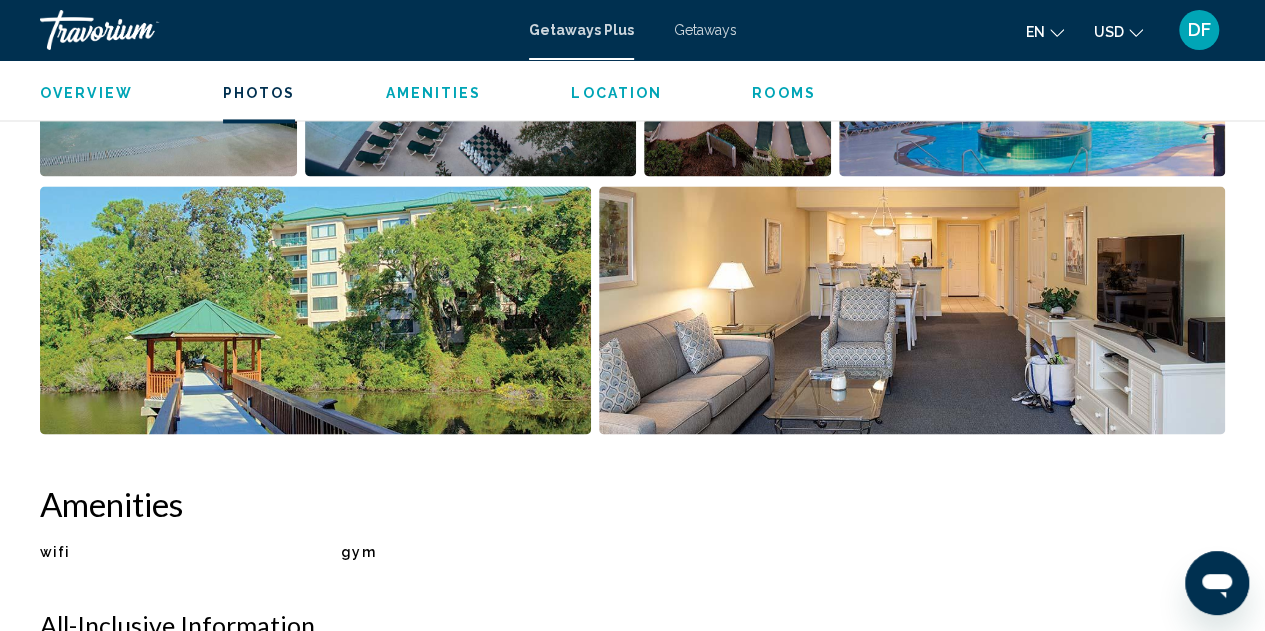 click at bounding box center [912, 310] 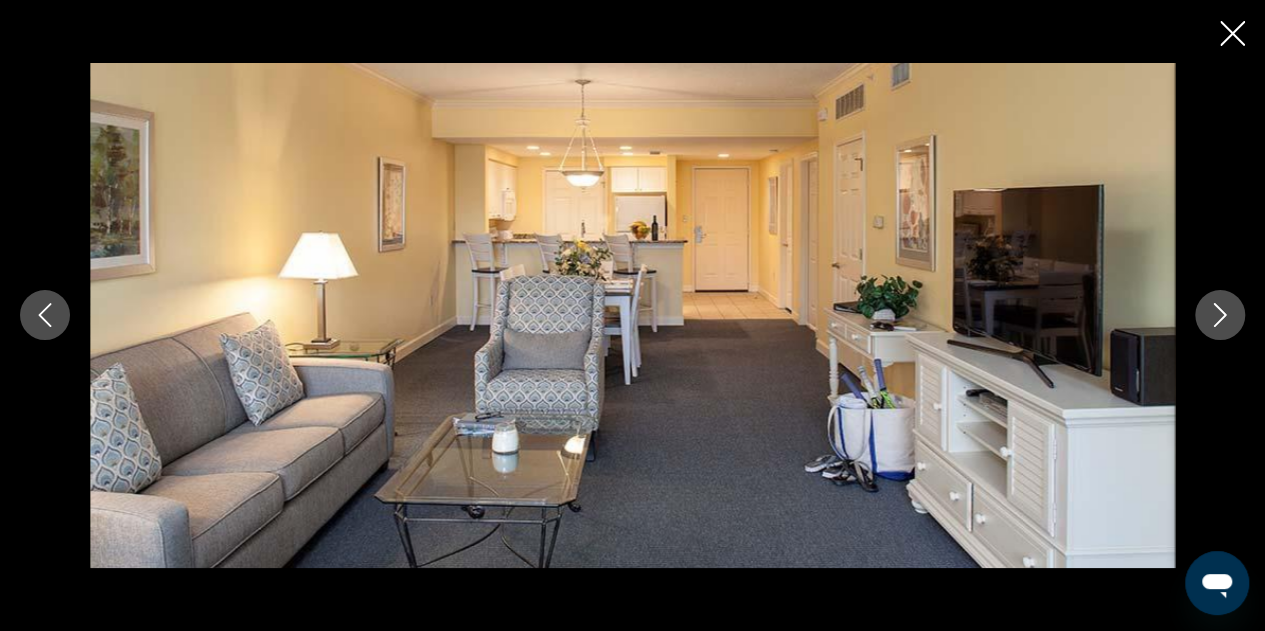 click at bounding box center [1220, 315] 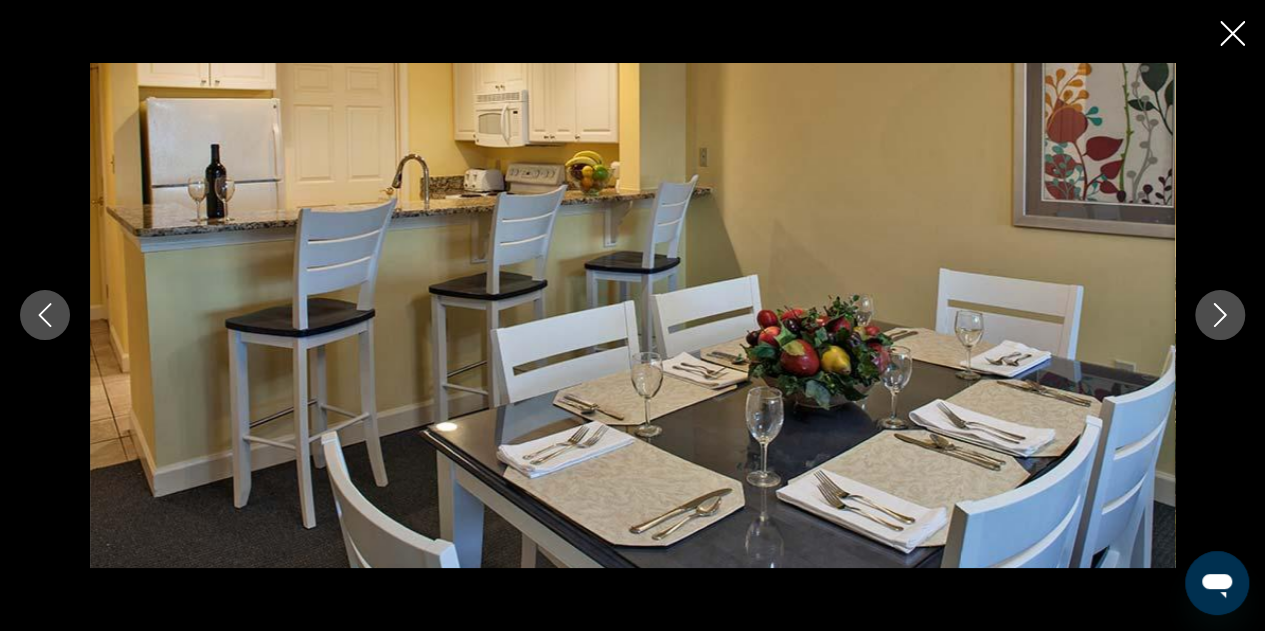 click at bounding box center [1220, 315] 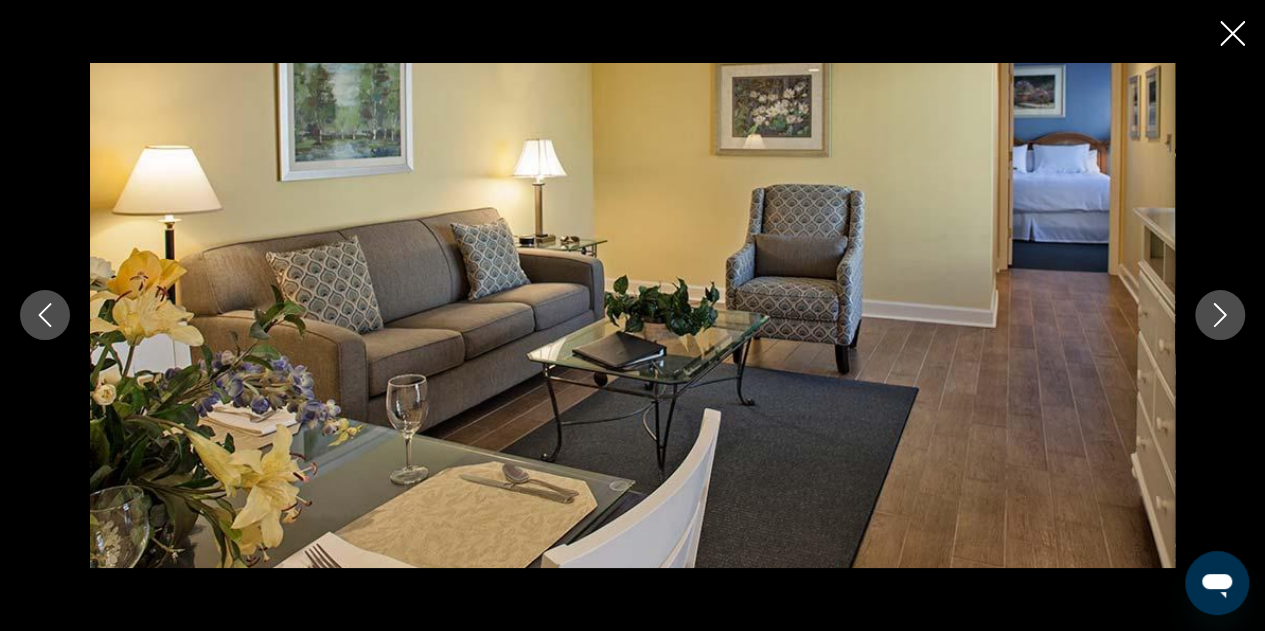 click at bounding box center (1220, 315) 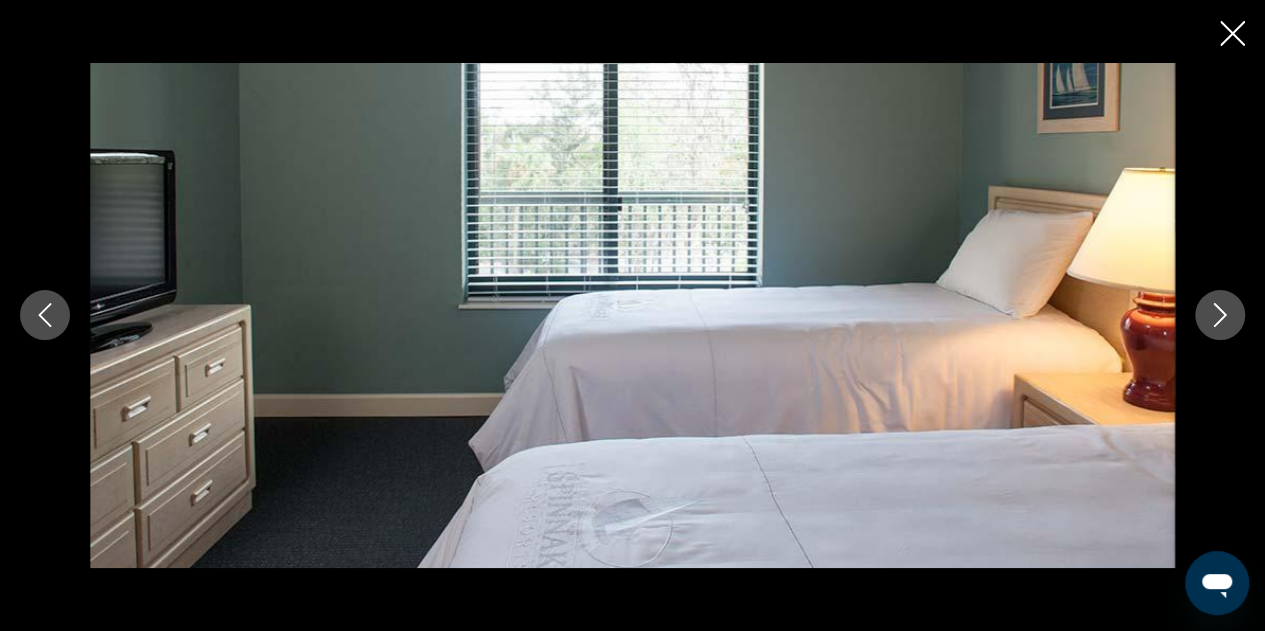 click at bounding box center [1220, 315] 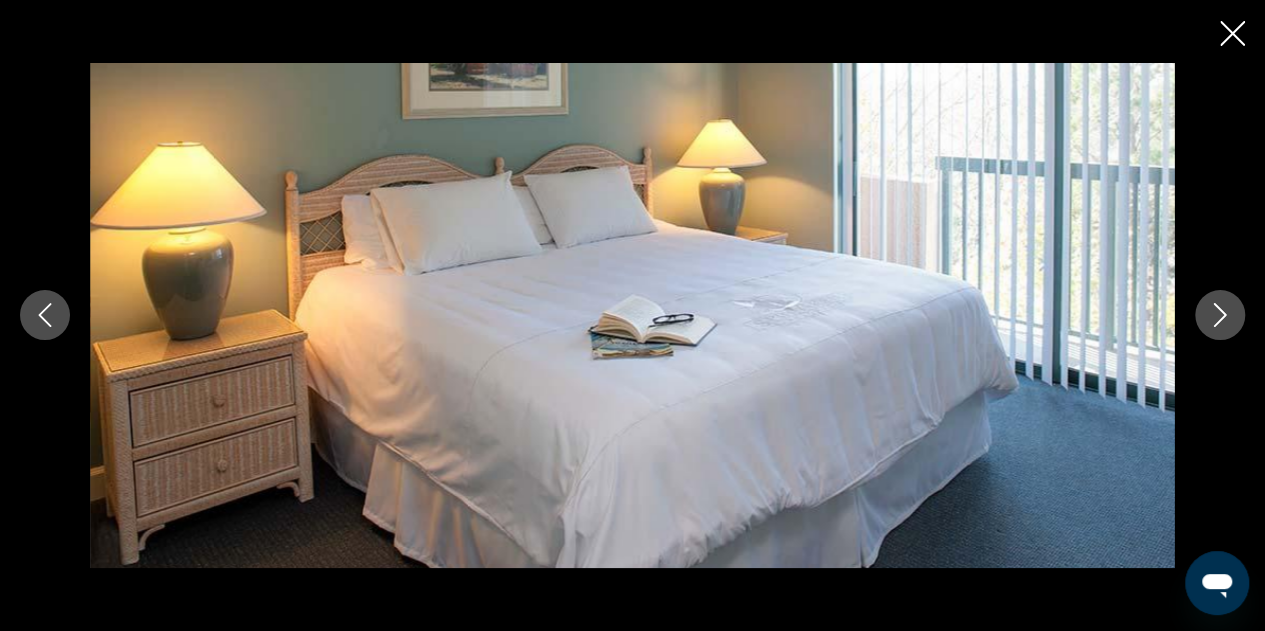 click at bounding box center (1220, 315) 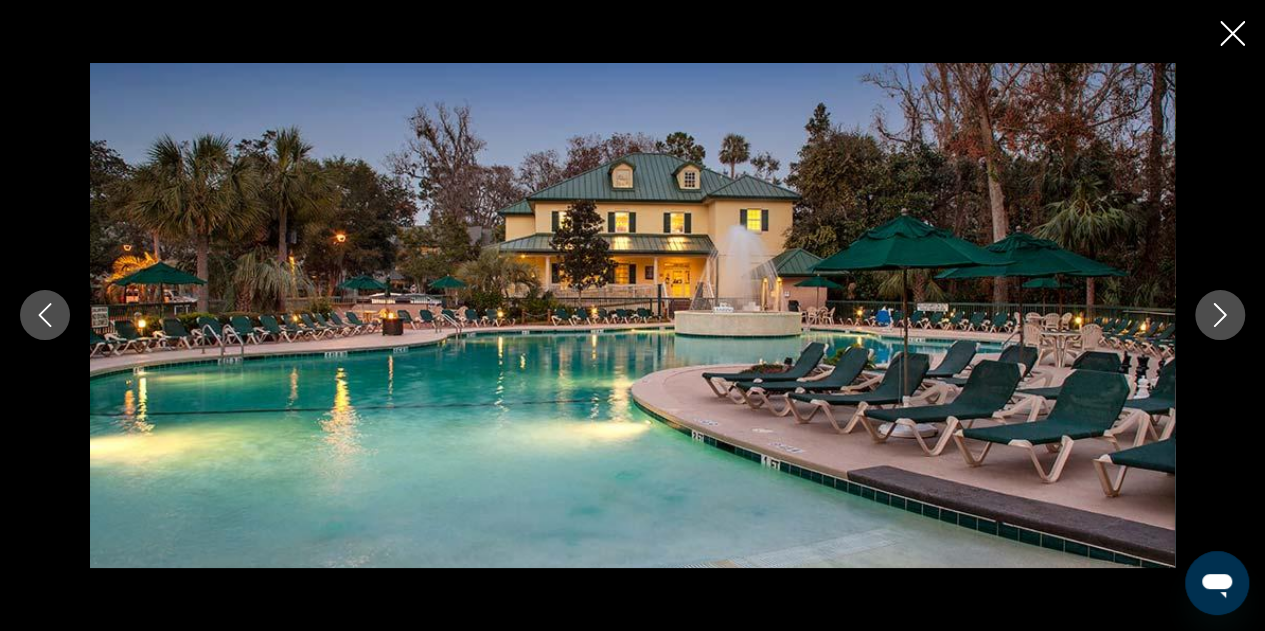 click at bounding box center (1232, 33) 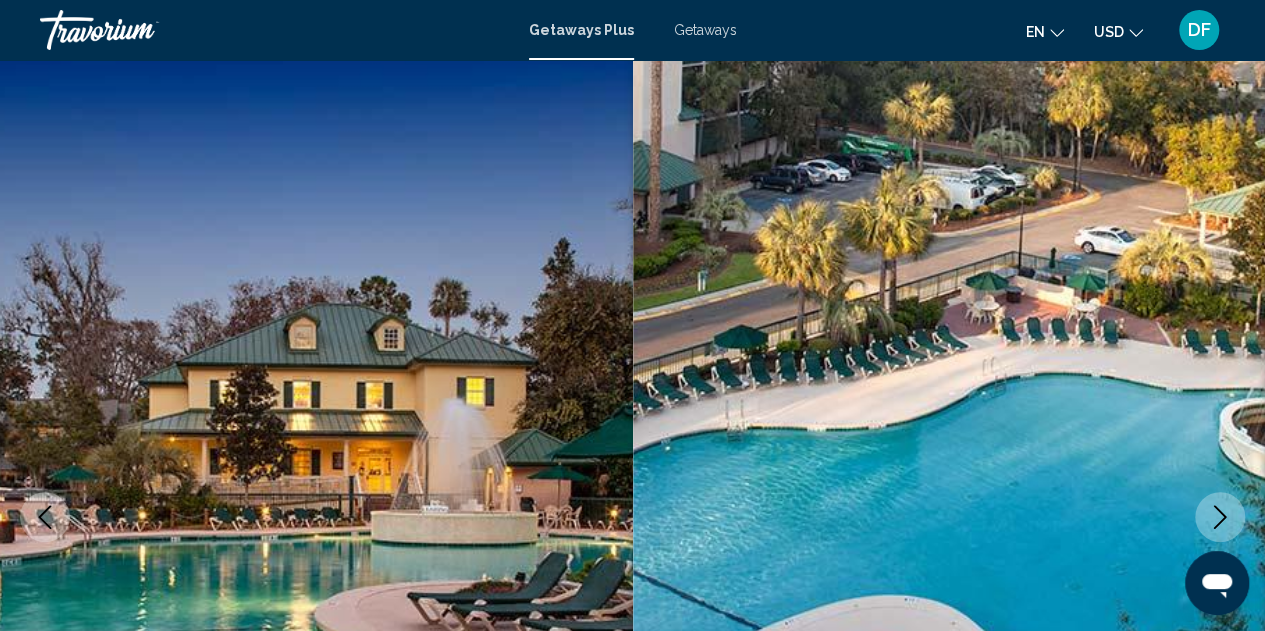 scroll, scrollTop: 0, scrollLeft: 0, axis: both 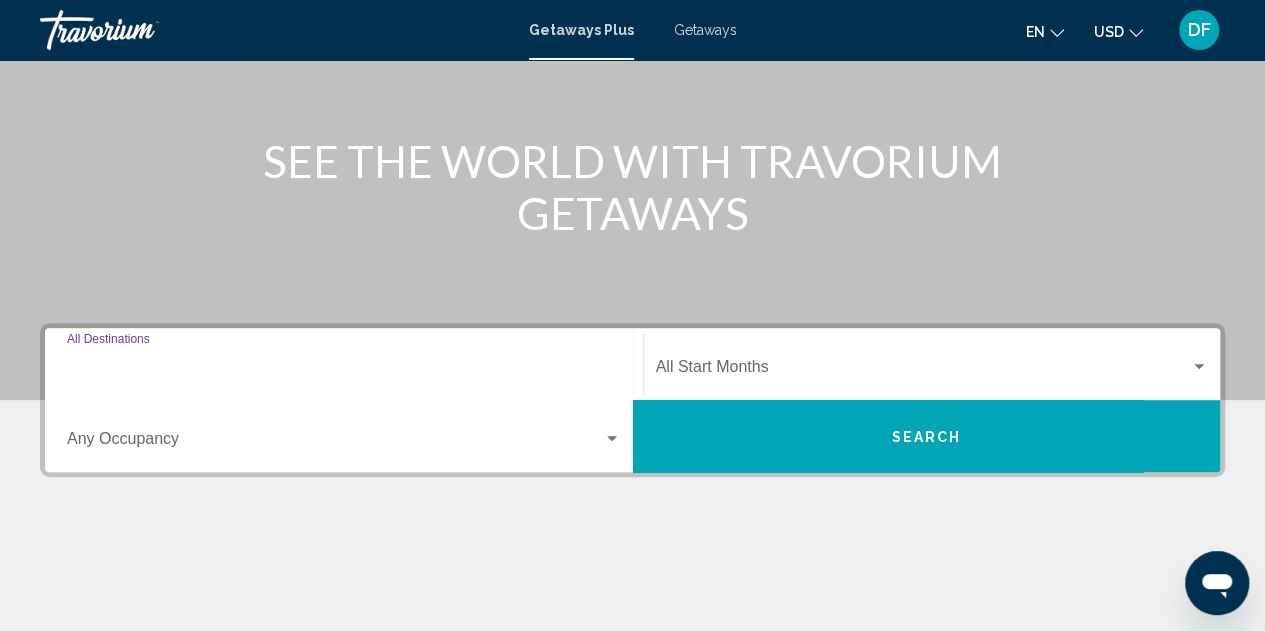 click on "Destination All Destinations" at bounding box center [344, 371] 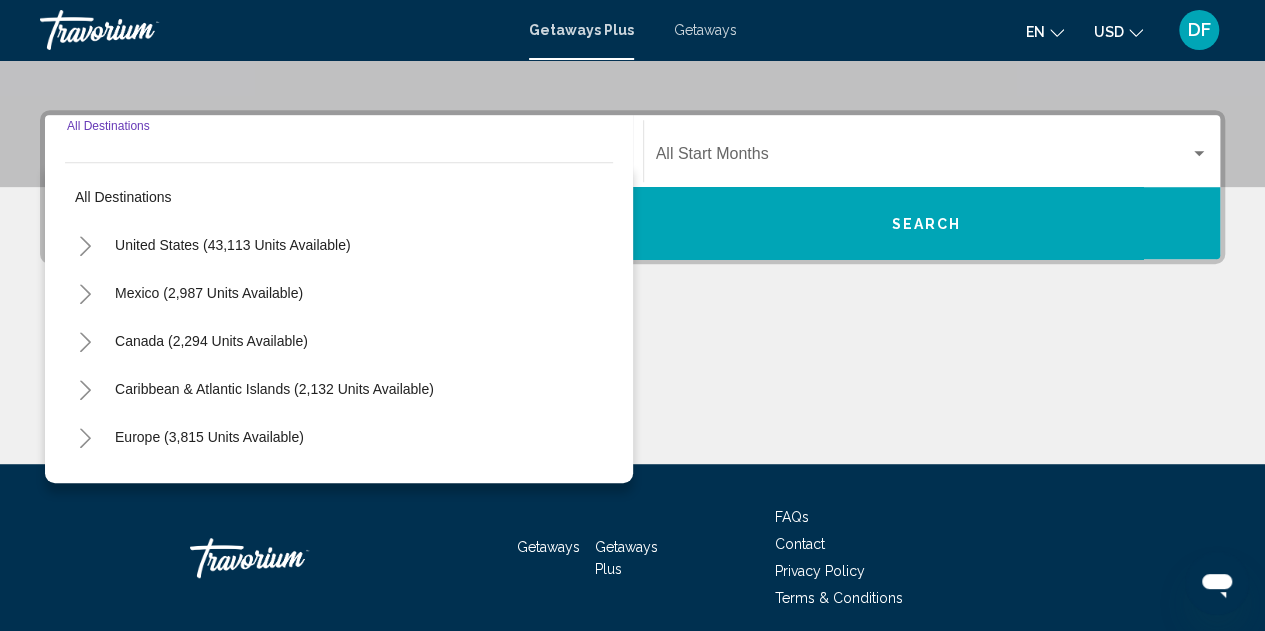 scroll, scrollTop: 458, scrollLeft: 0, axis: vertical 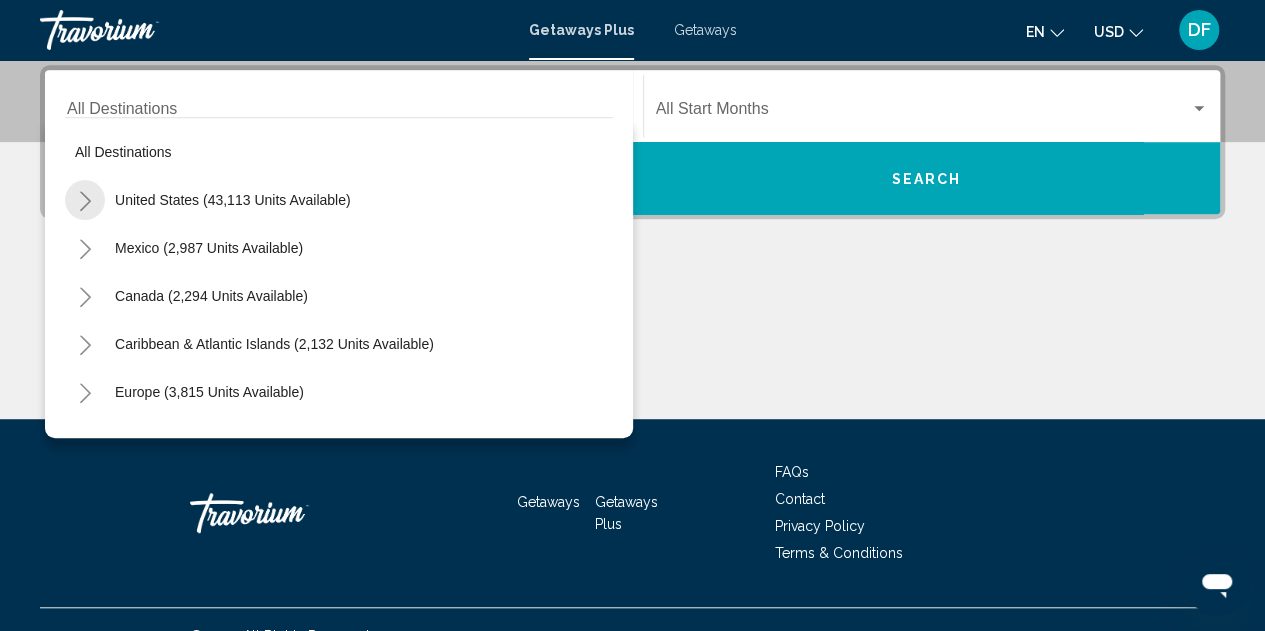 click at bounding box center [85, 201] 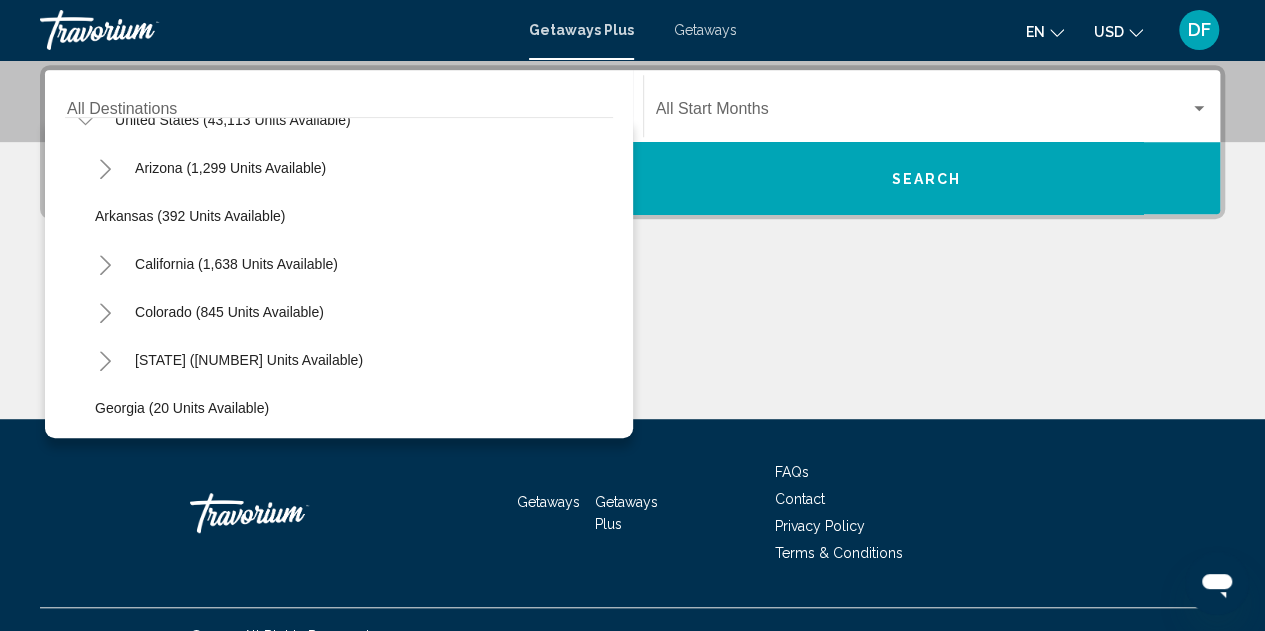 scroll, scrollTop: 226, scrollLeft: 0, axis: vertical 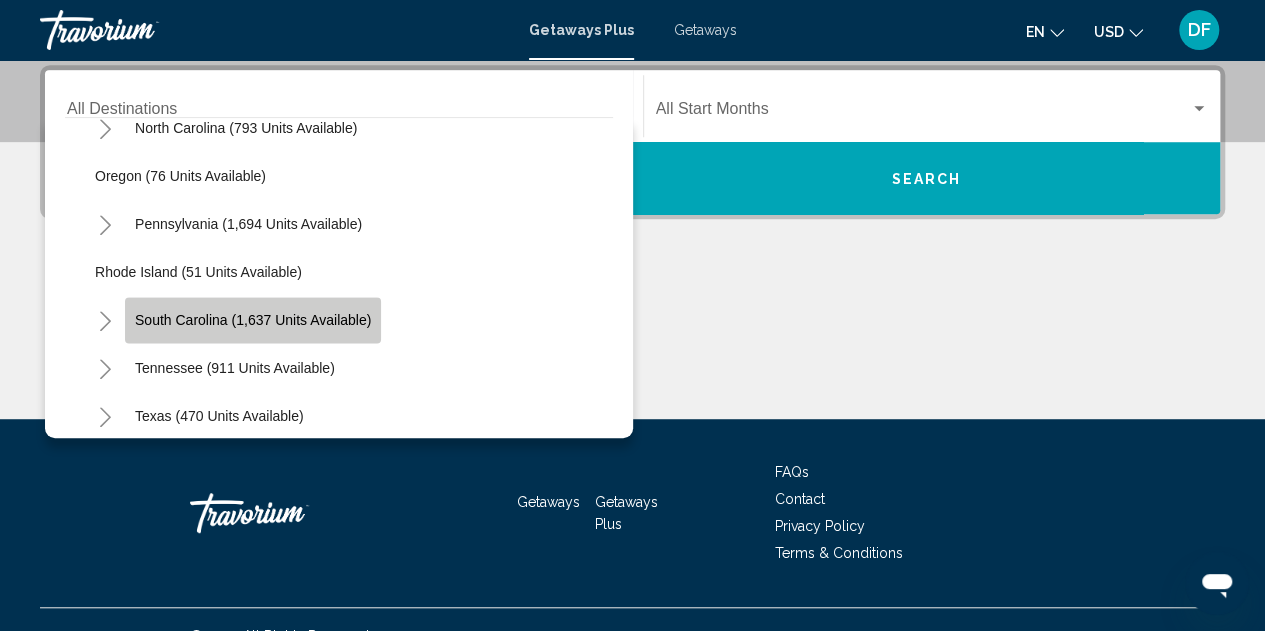 click on "South Carolina (1,637 units available)" at bounding box center (253, 320) 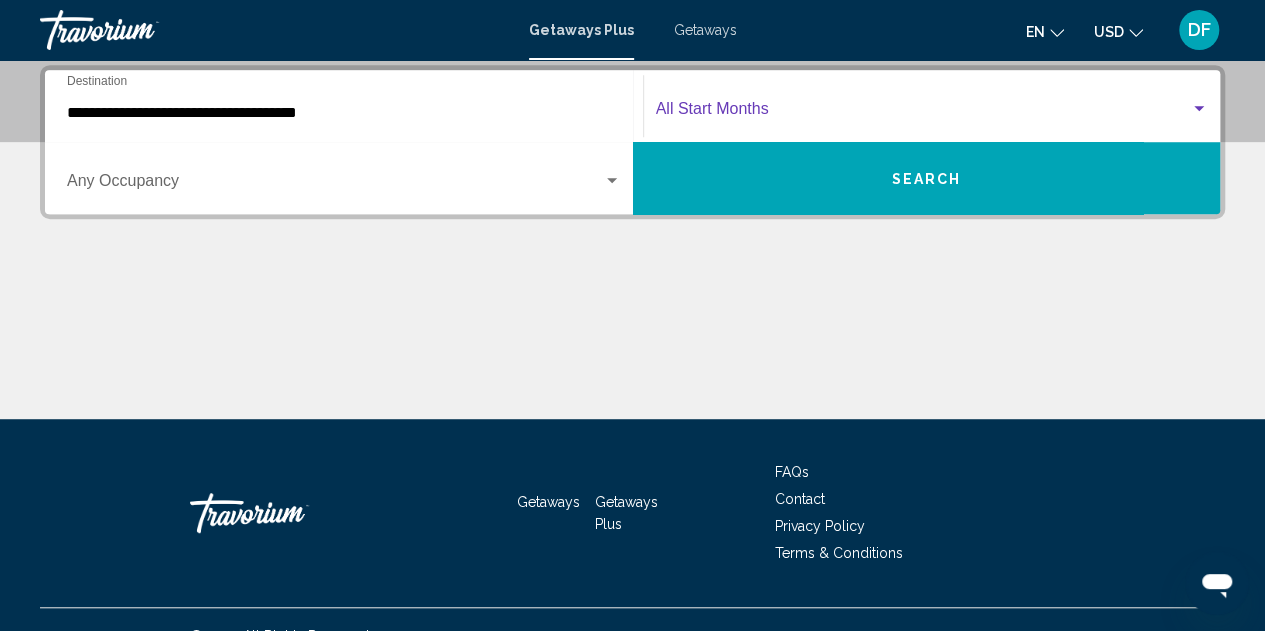 click at bounding box center [1199, 108] 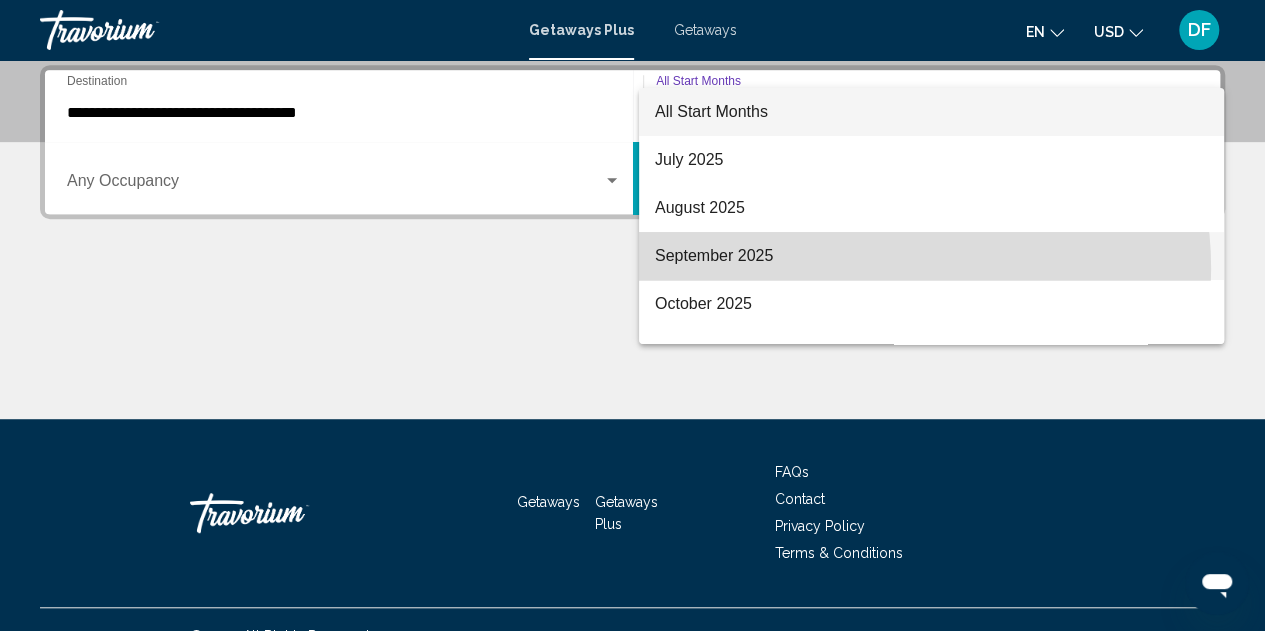click on "September 2025" at bounding box center (931, 256) 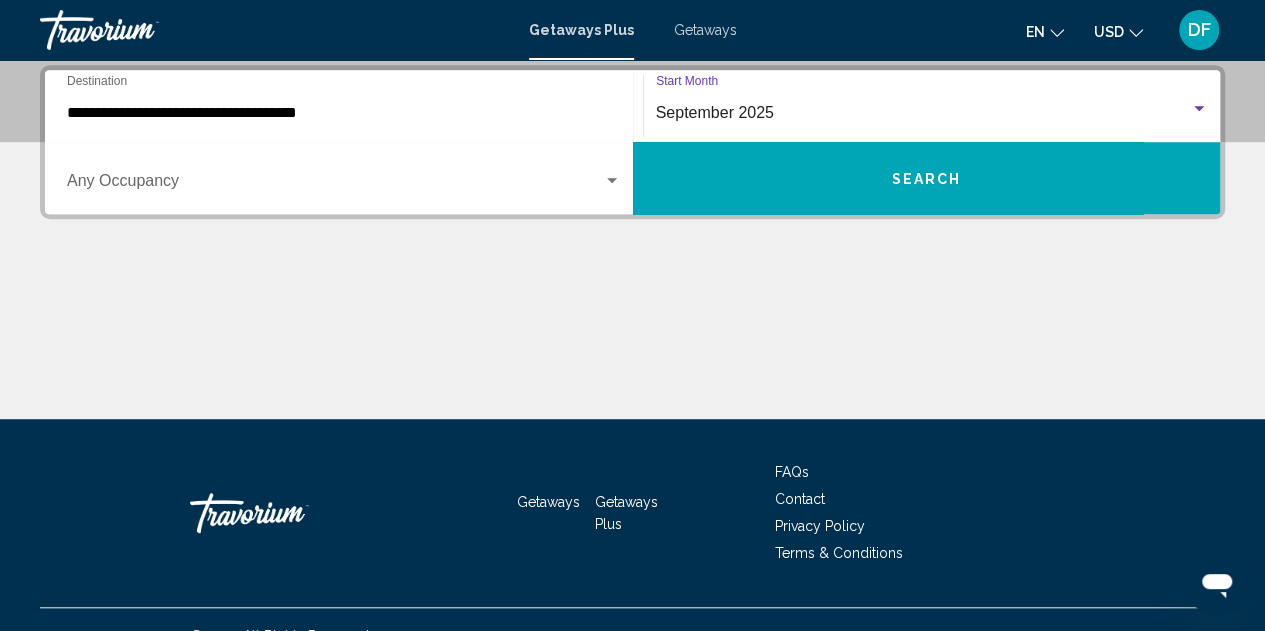 click at bounding box center [1199, 108] 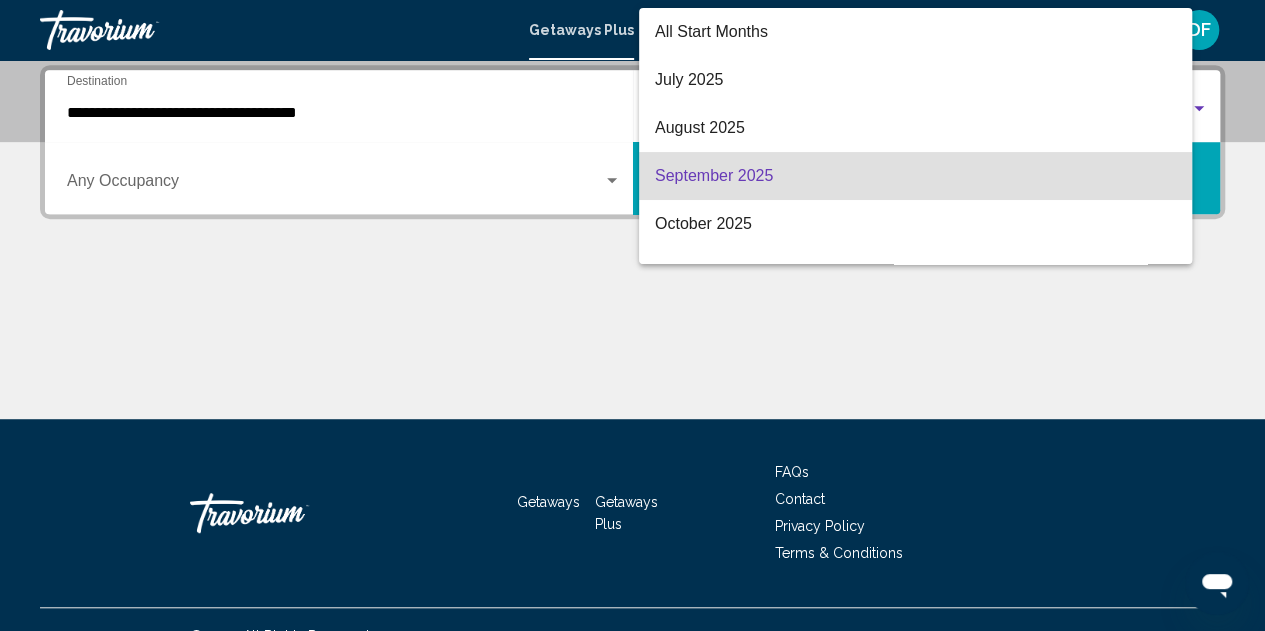 scroll, scrollTop: 64, scrollLeft: 0, axis: vertical 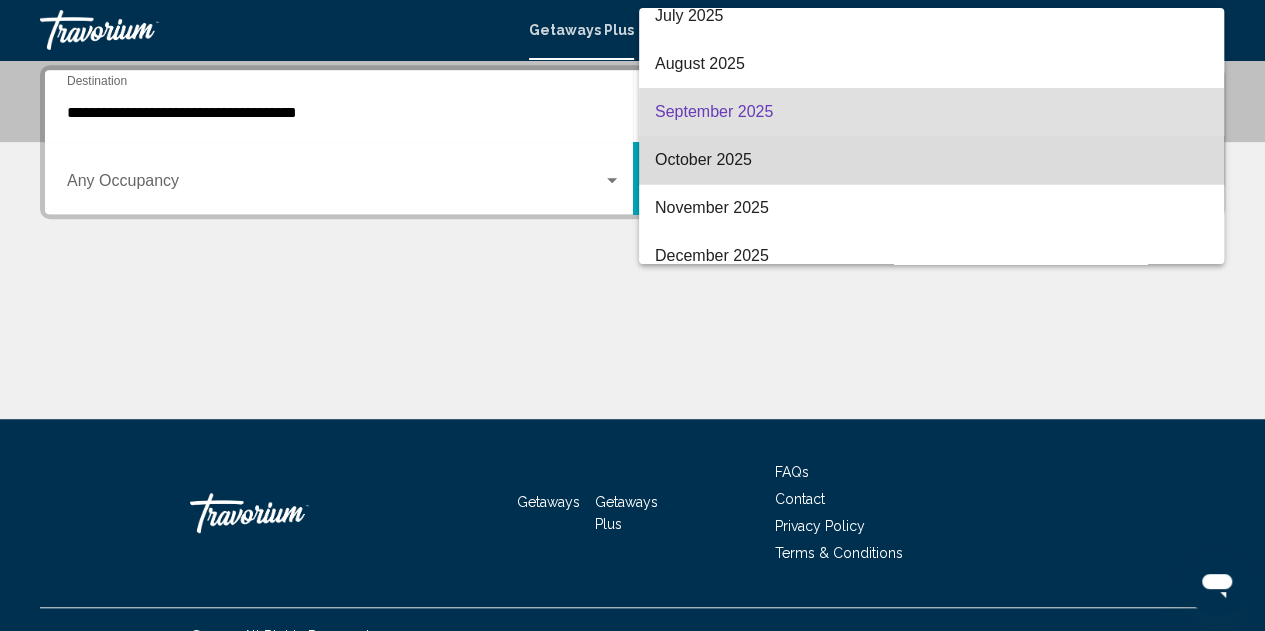 click on "October 2025" at bounding box center [931, 160] 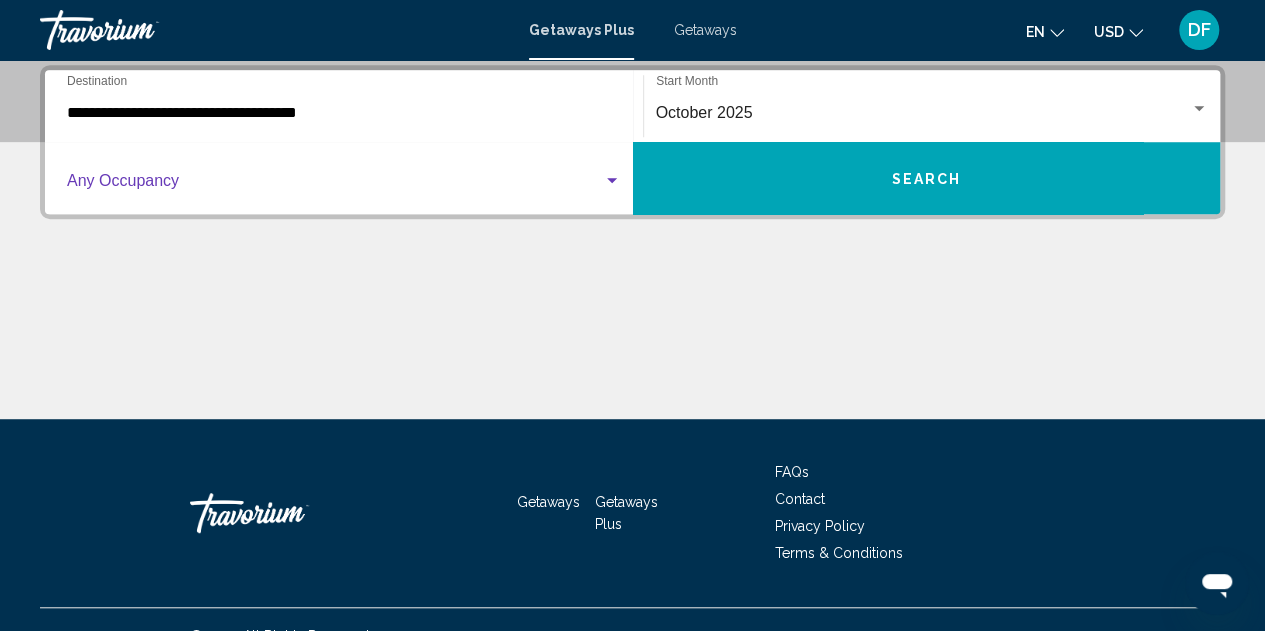 click at bounding box center (612, 181) 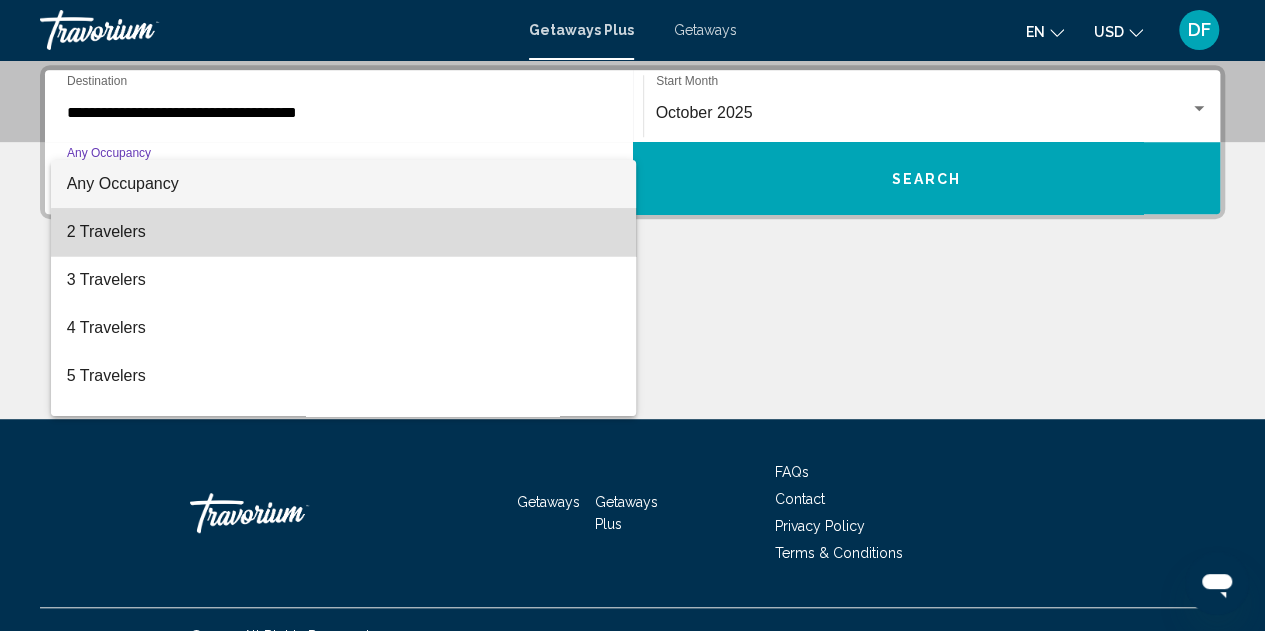 click on "2 Travelers" at bounding box center [344, 232] 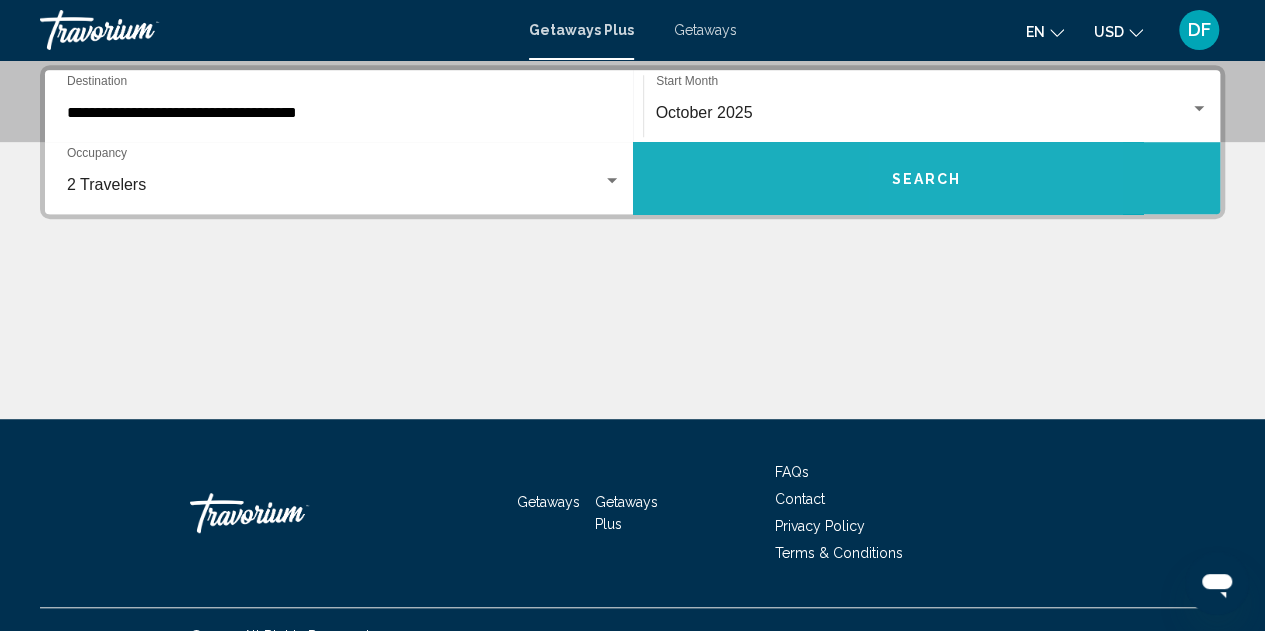 click on "Search" at bounding box center [926, 179] 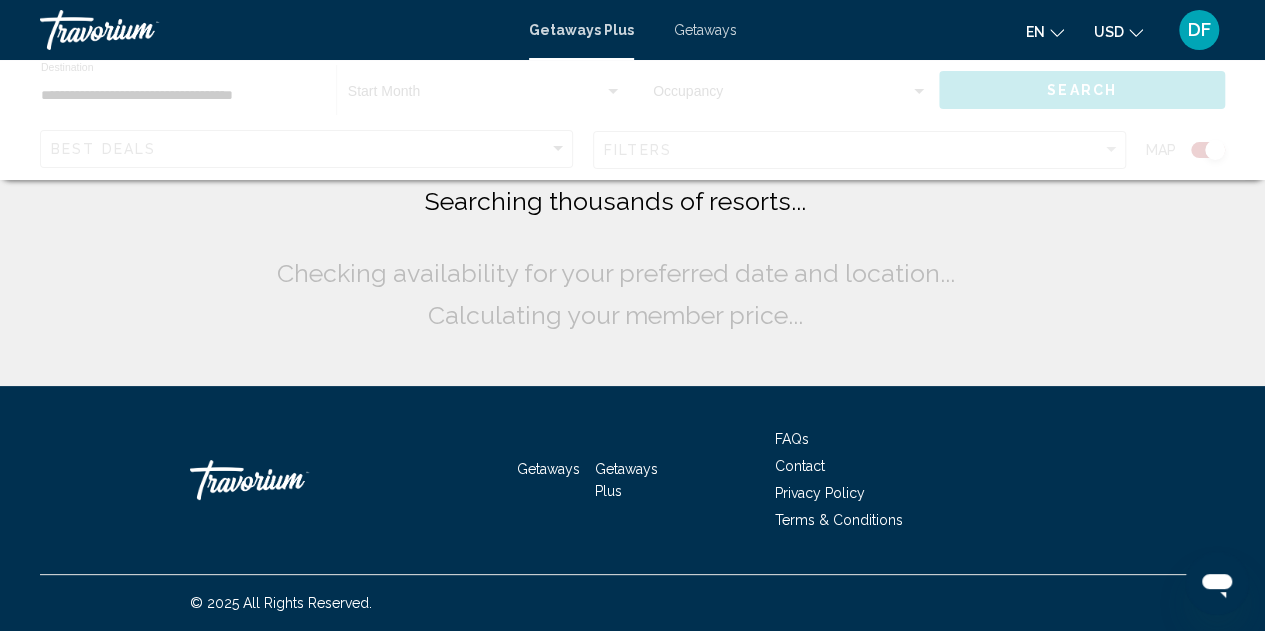 scroll, scrollTop: 0, scrollLeft: 0, axis: both 